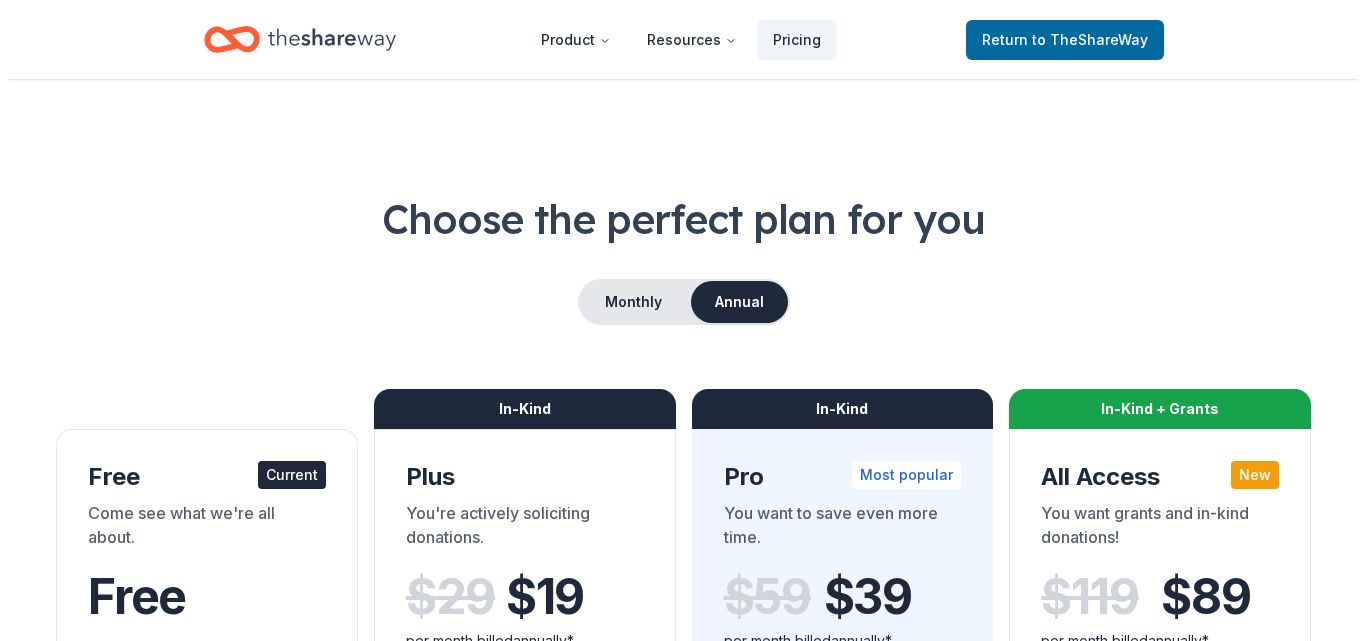 scroll, scrollTop: 0, scrollLeft: 0, axis: both 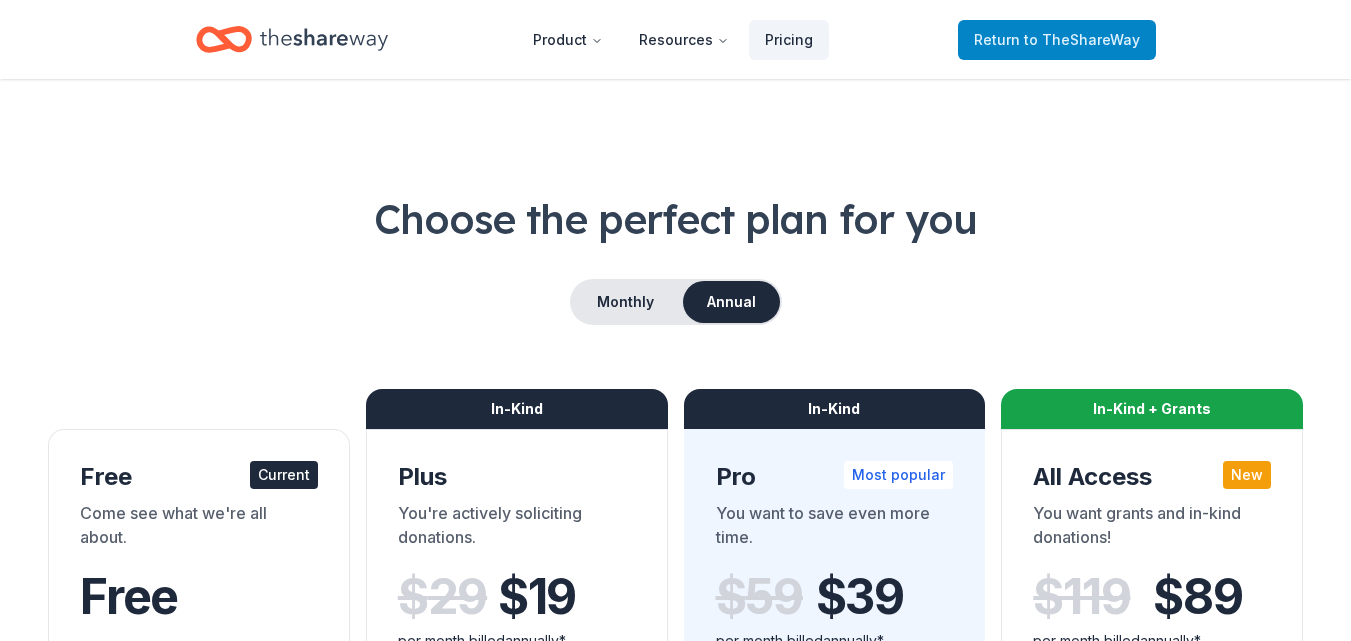 click on "Return to TheShareWay" at bounding box center [1057, 40] 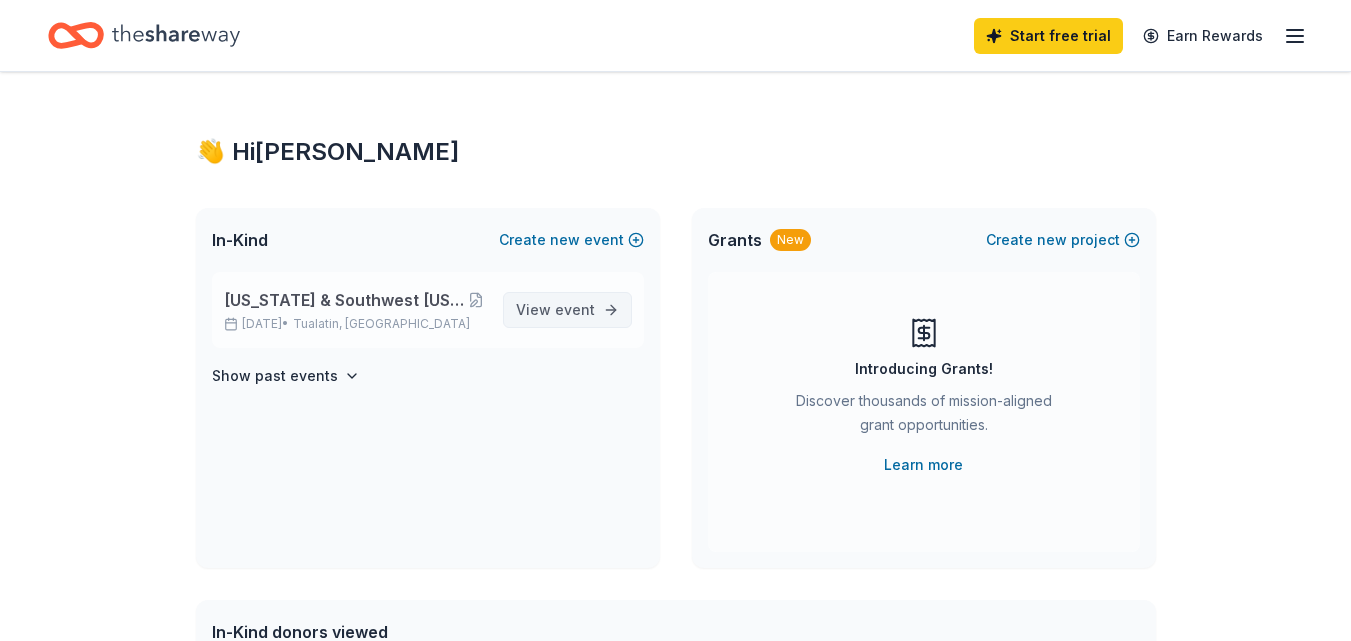 click on "View   event" at bounding box center [555, 310] 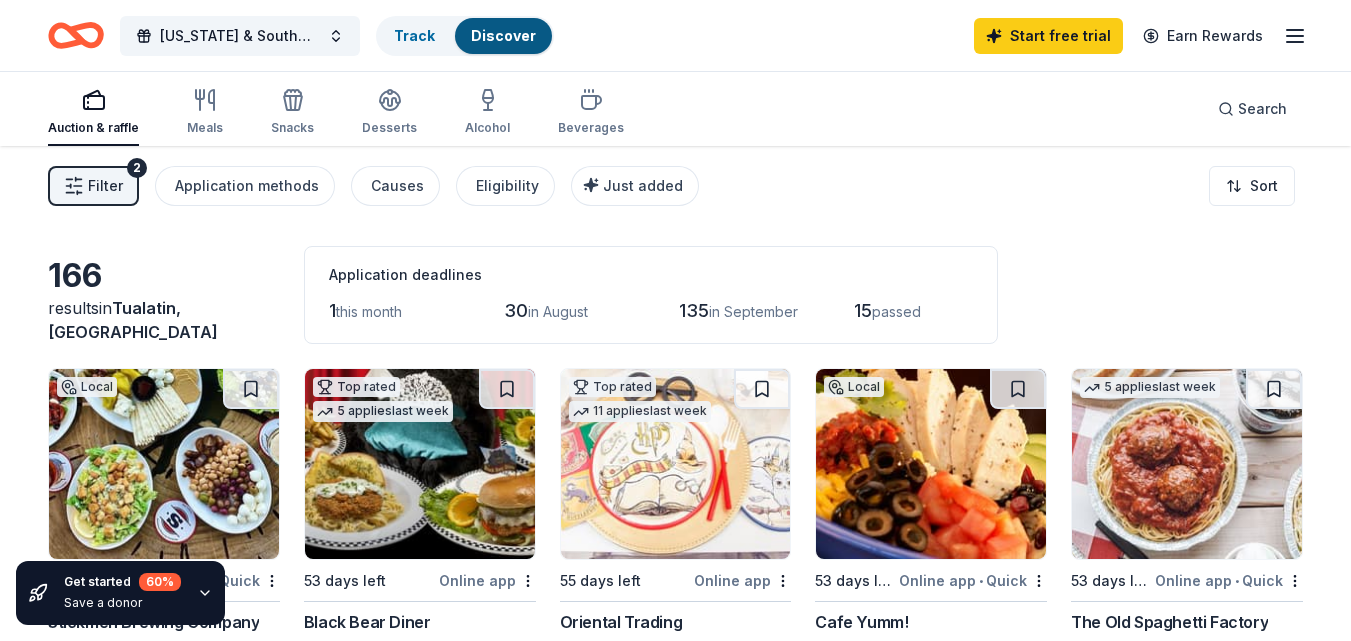 click on "Filter" at bounding box center [105, 186] 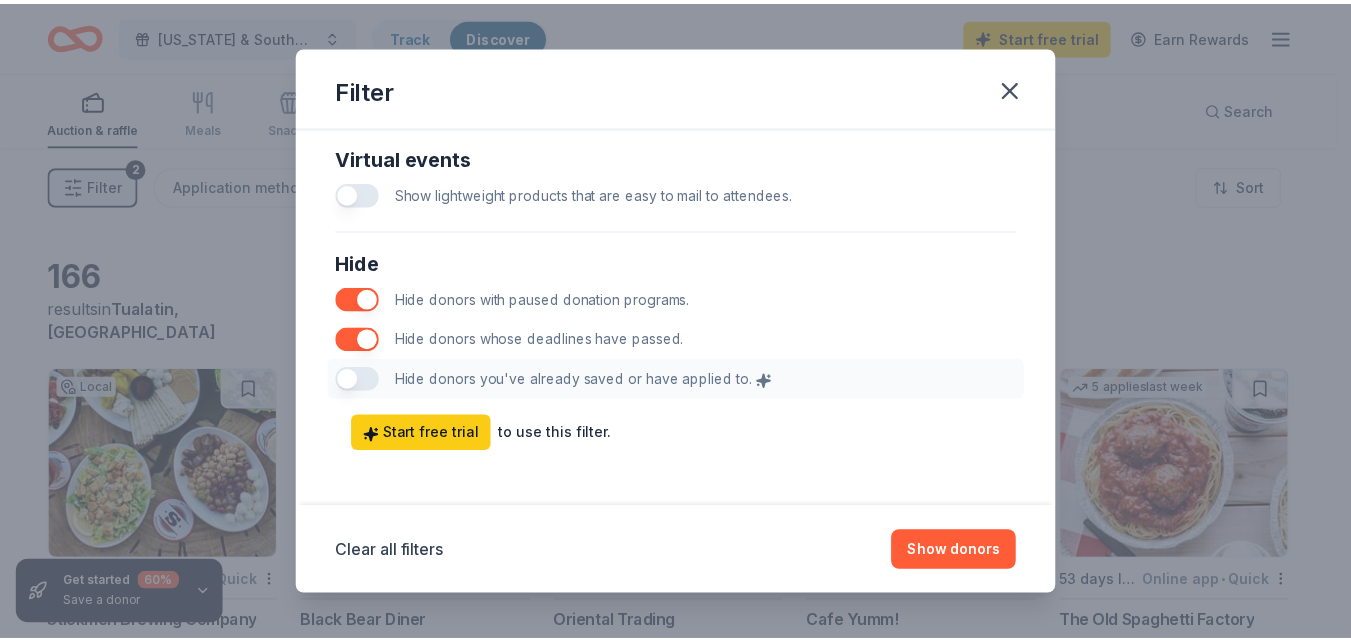 scroll, scrollTop: 1074, scrollLeft: 0, axis: vertical 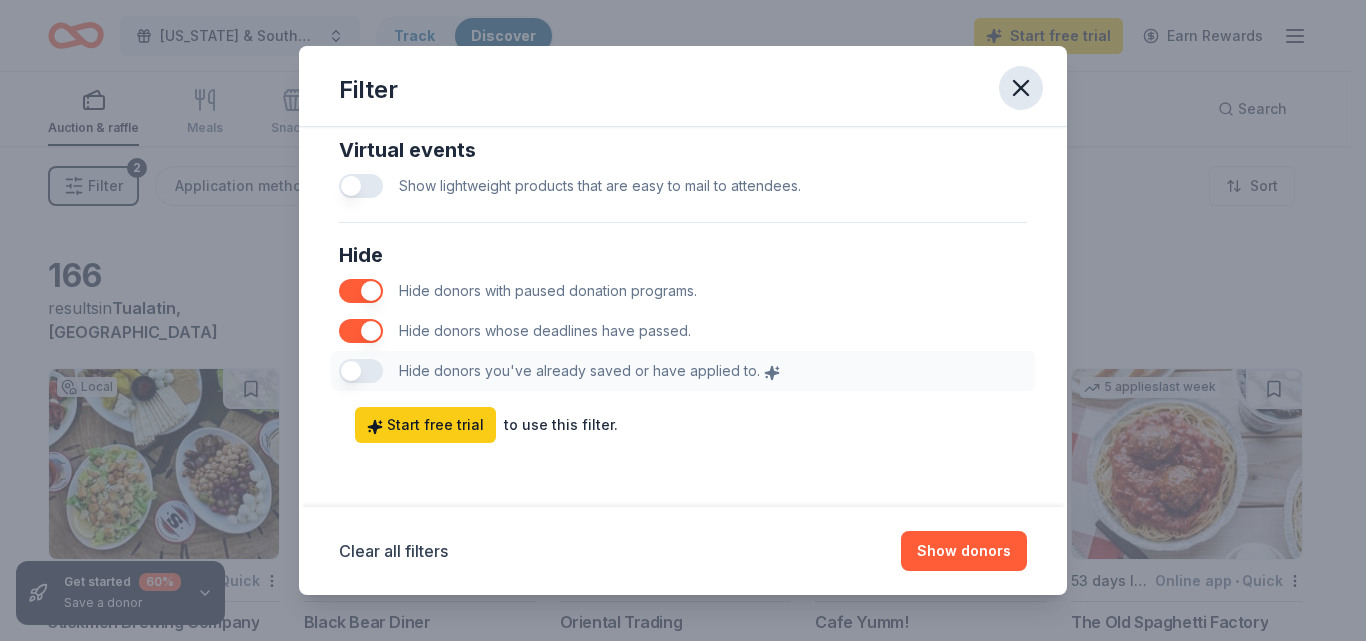 click at bounding box center [1021, 88] 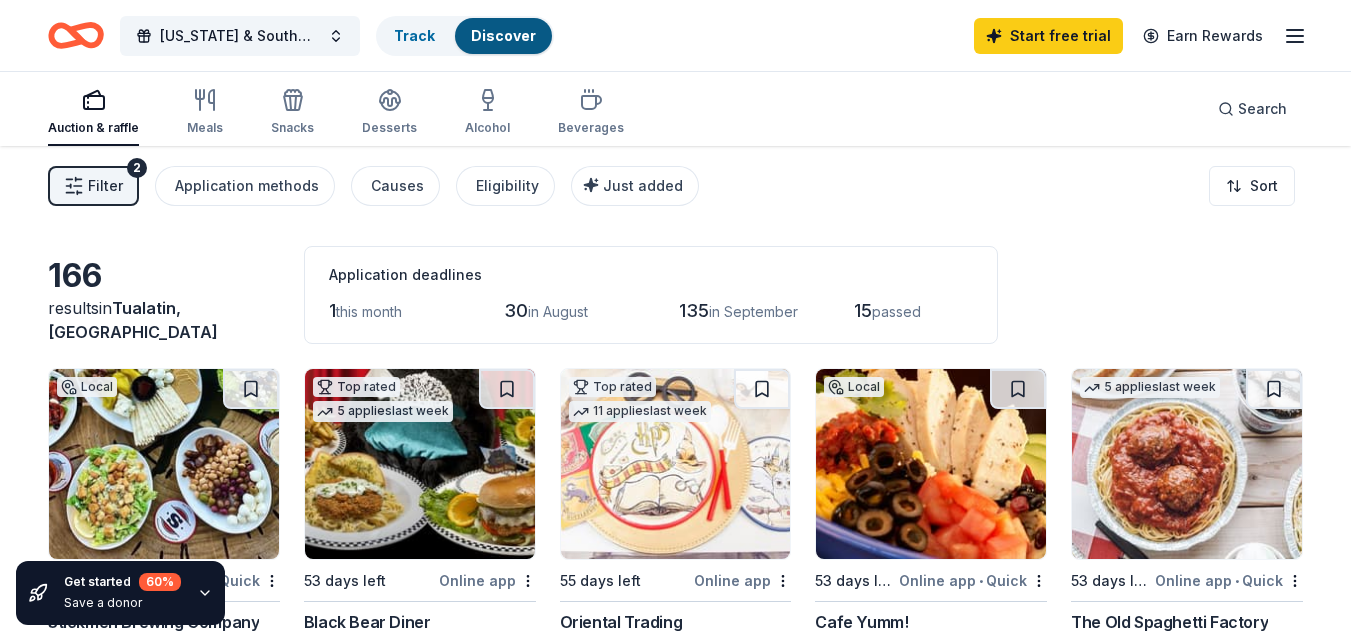 scroll, scrollTop: 0, scrollLeft: 0, axis: both 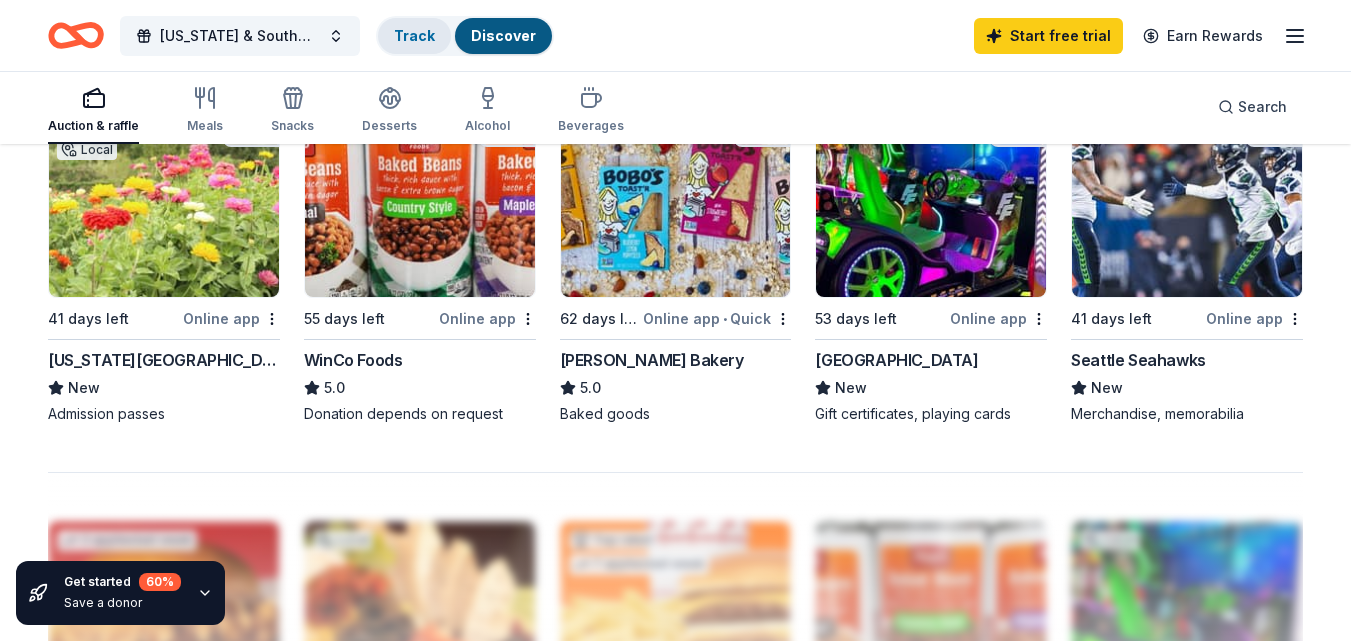 click on "Track" at bounding box center [414, 35] 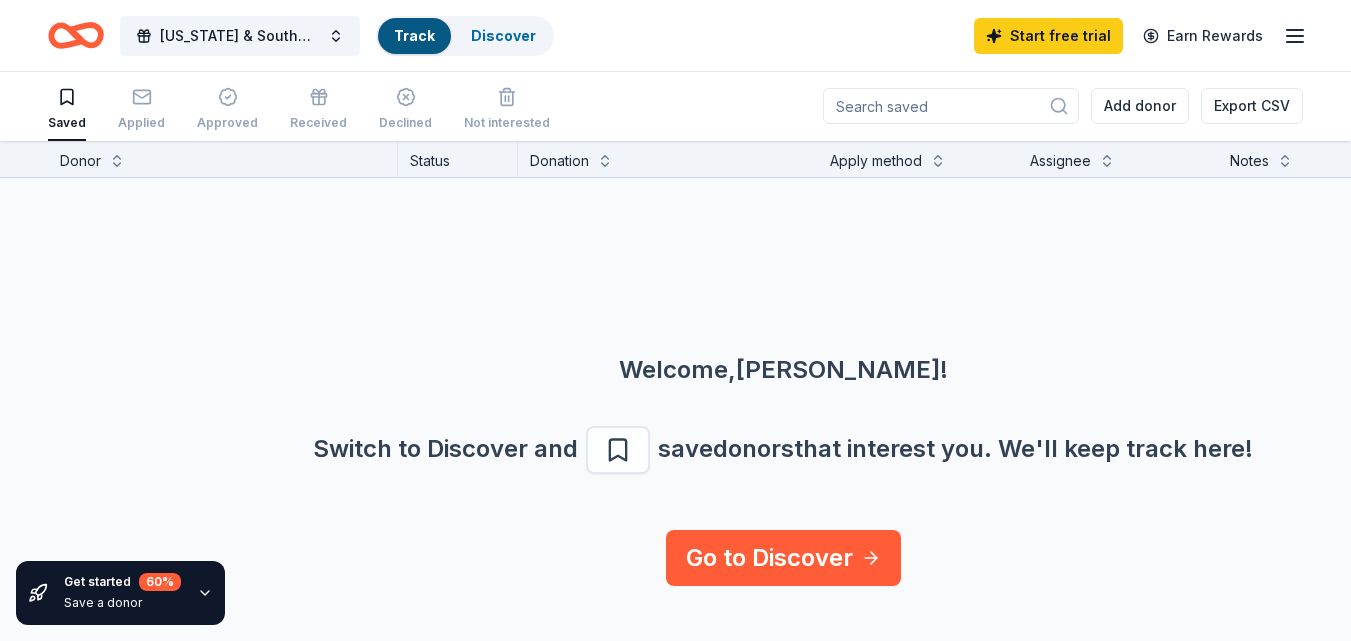 scroll, scrollTop: 1, scrollLeft: 0, axis: vertical 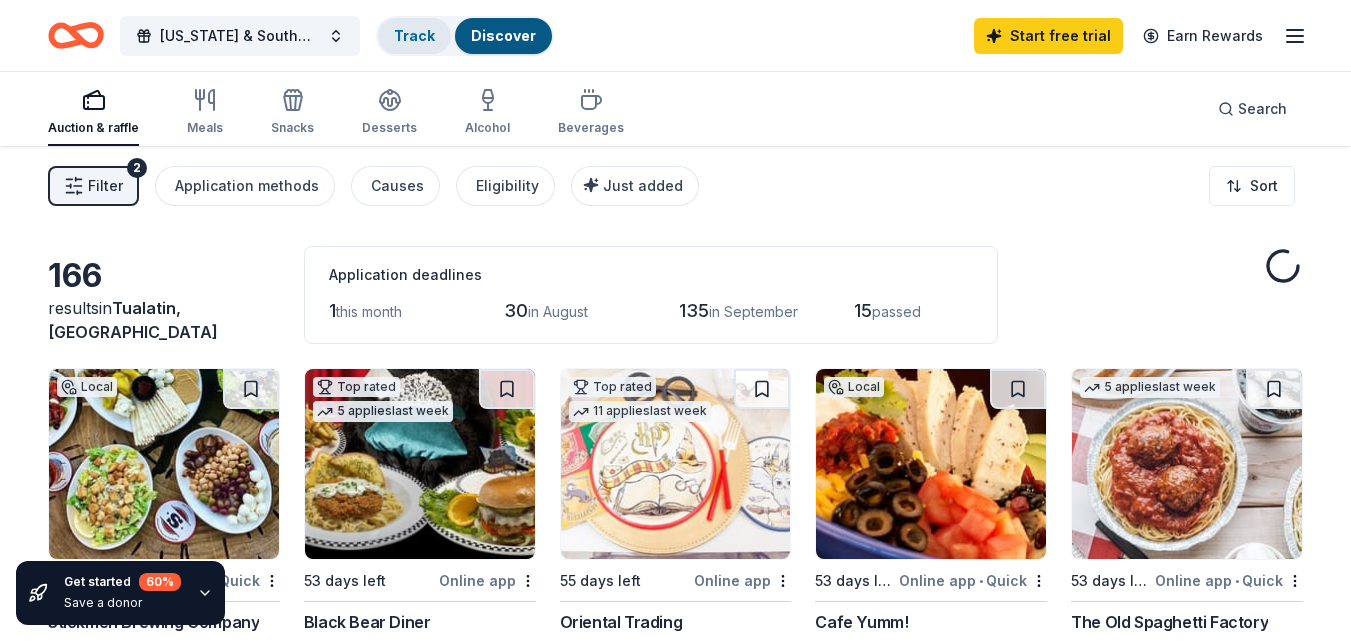 click on "Track" at bounding box center [414, 36] 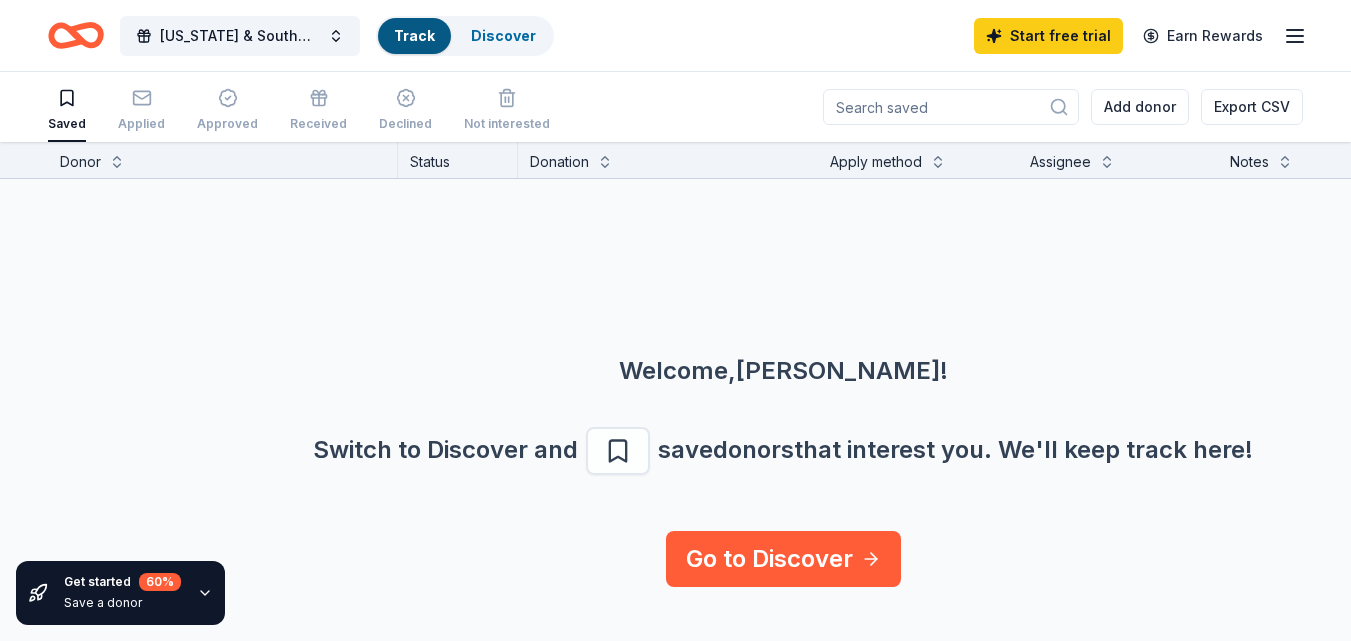 scroll, scrollTop: 1, scrollLeft: 0, axis: vertical 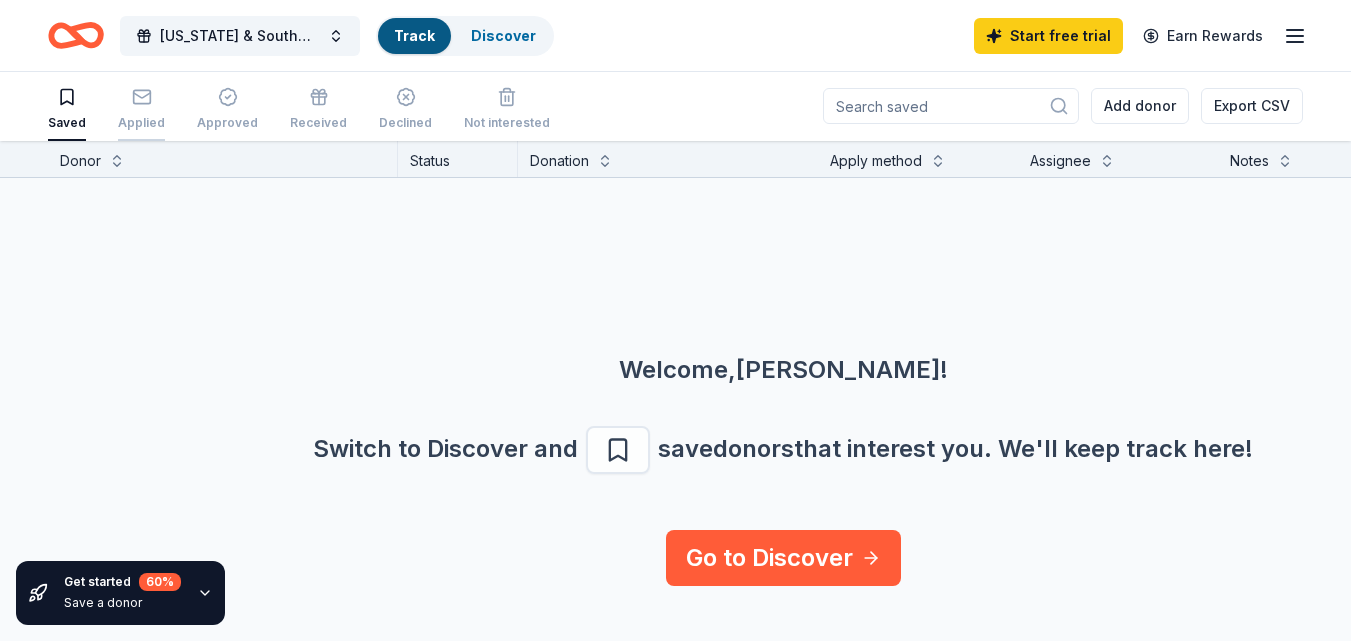 click 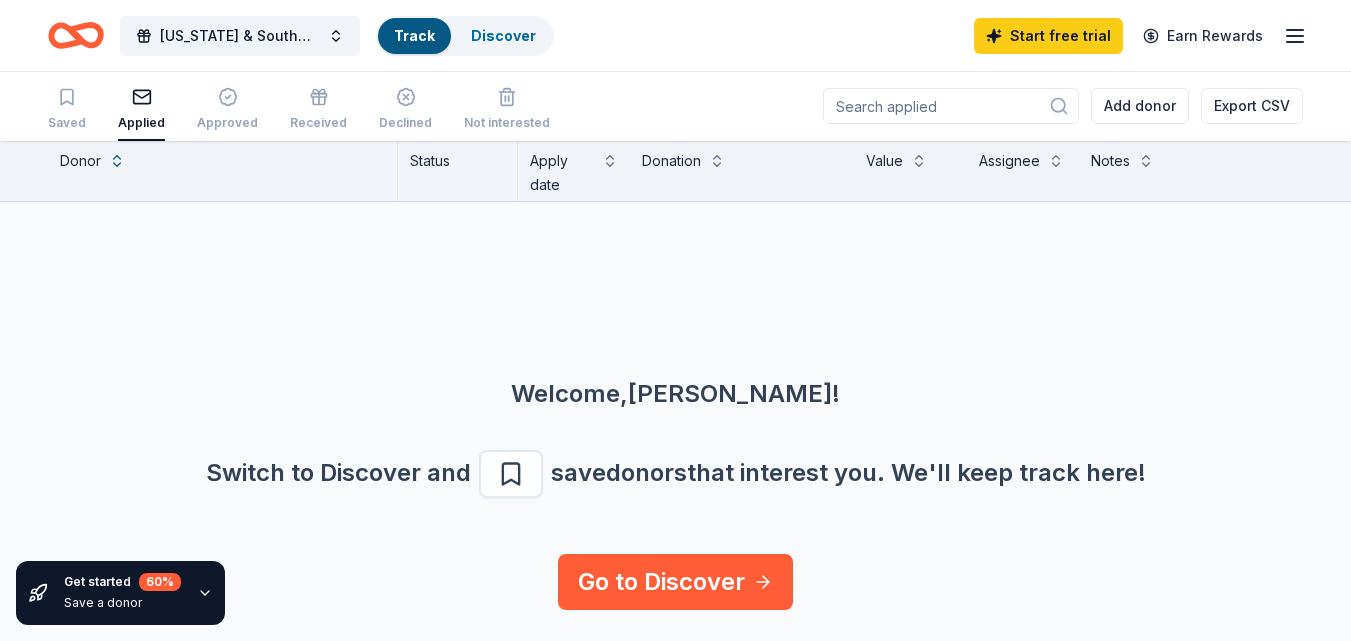 scroll, scrollTop: 0, scrollLeft: 0, axis: both 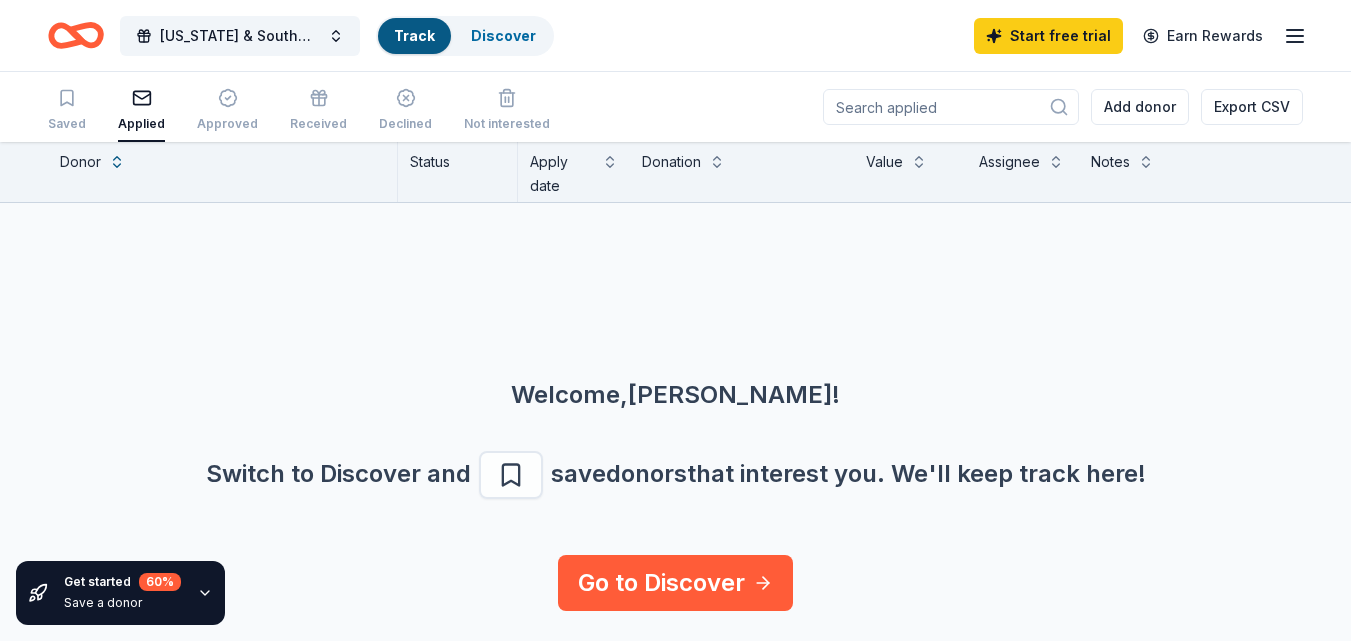 click 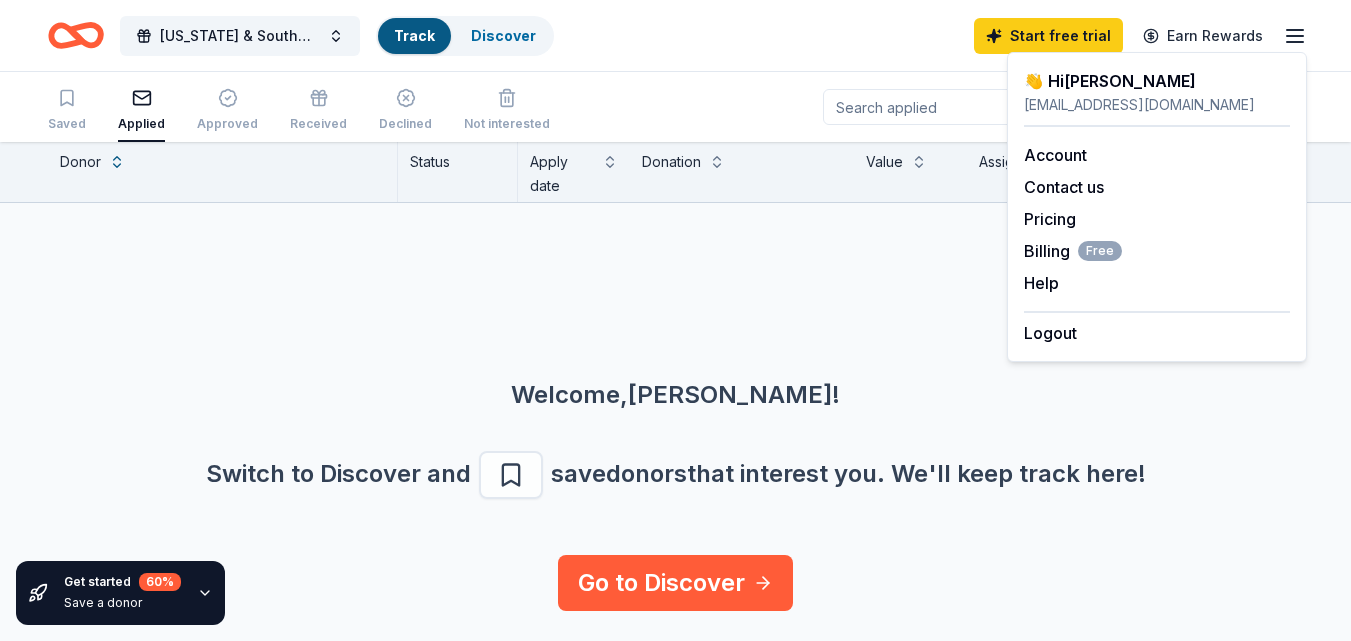 click on "Welcome,  Phyllis ! Switch to Discover and save  donors  that interest you. We ' ll keep track here! Go to Discover" at bounding box center [675, 379] 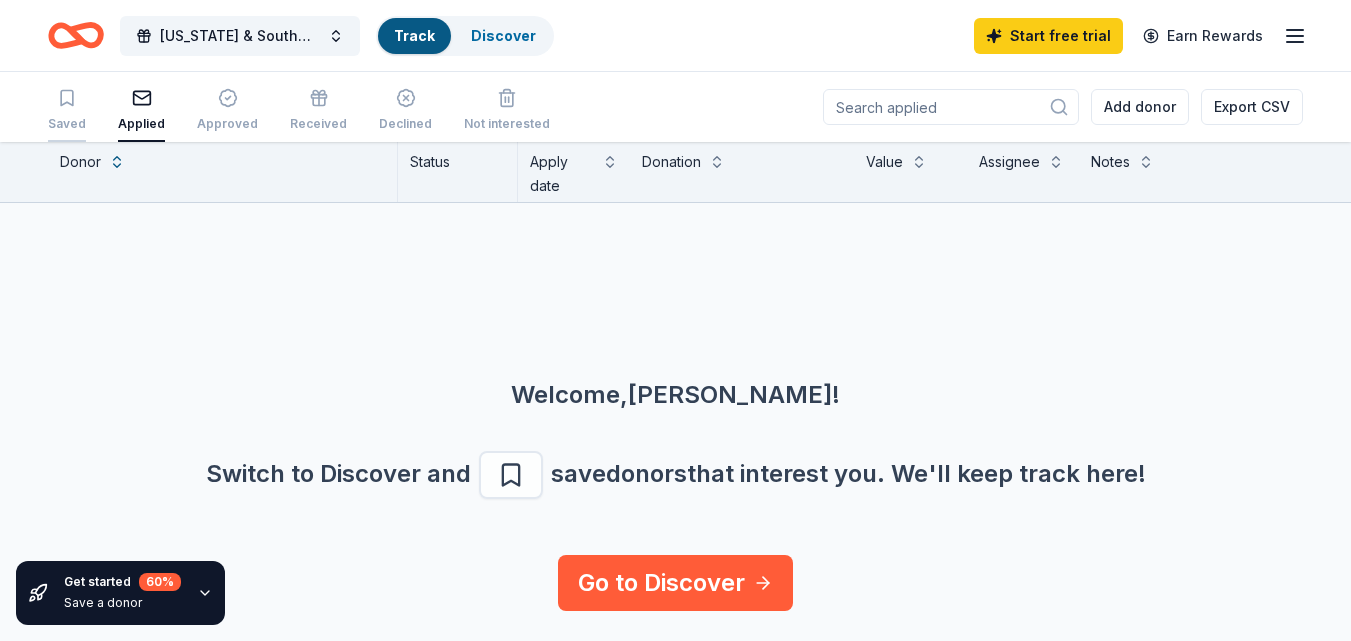 click 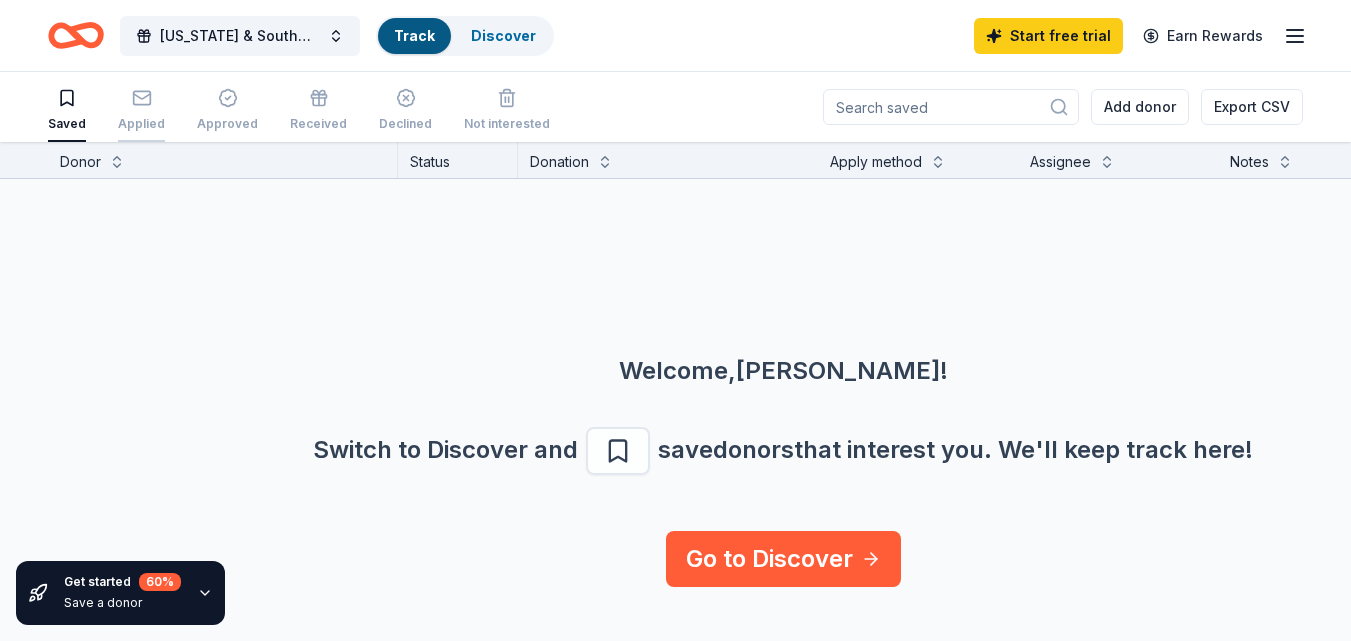 click 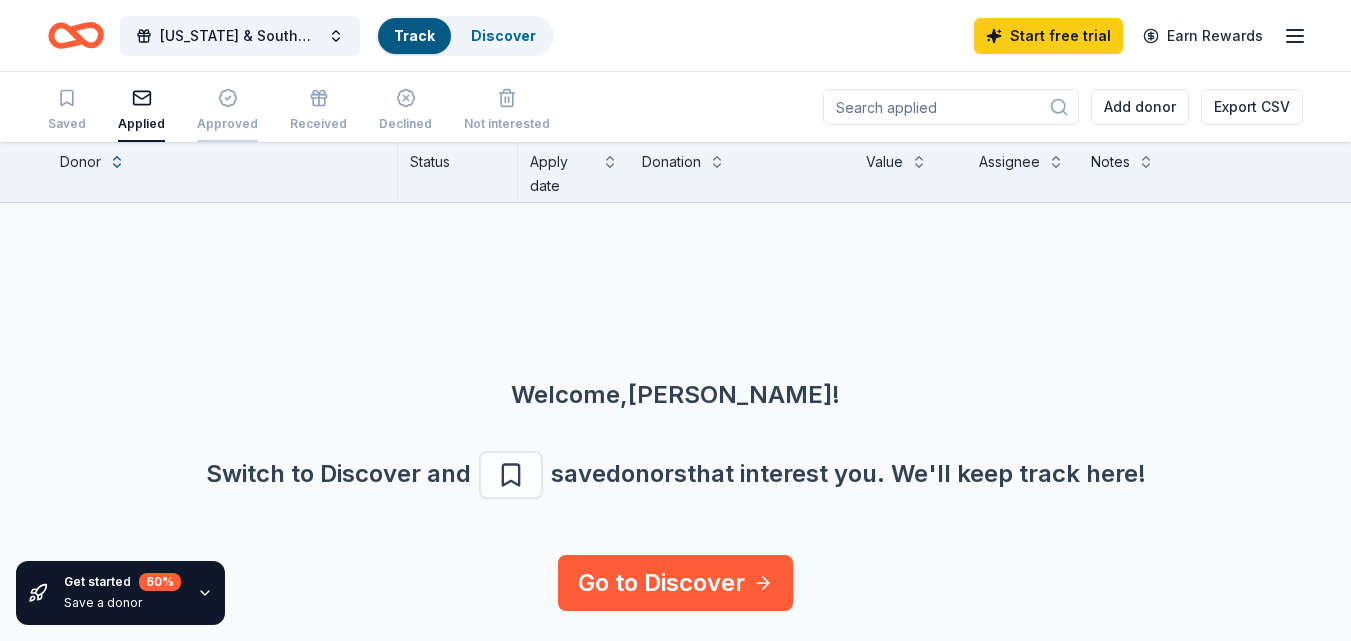 click 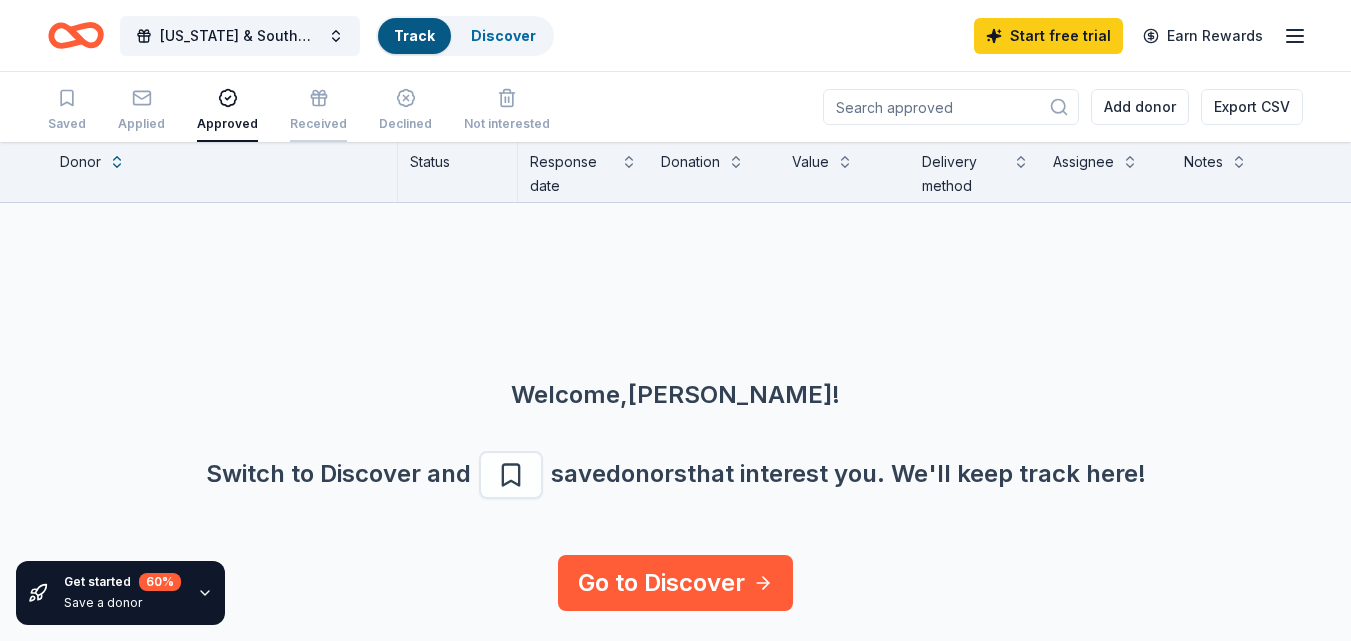 click 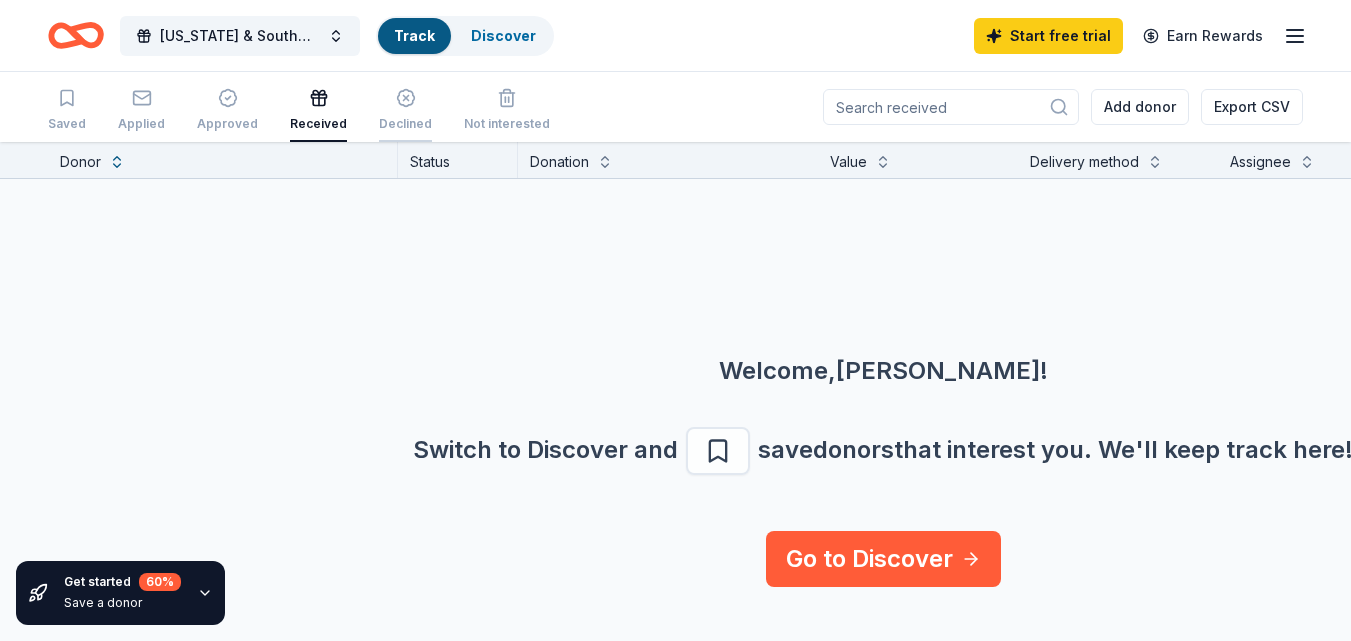 click on "Declined" at bounding box center [405, 124] 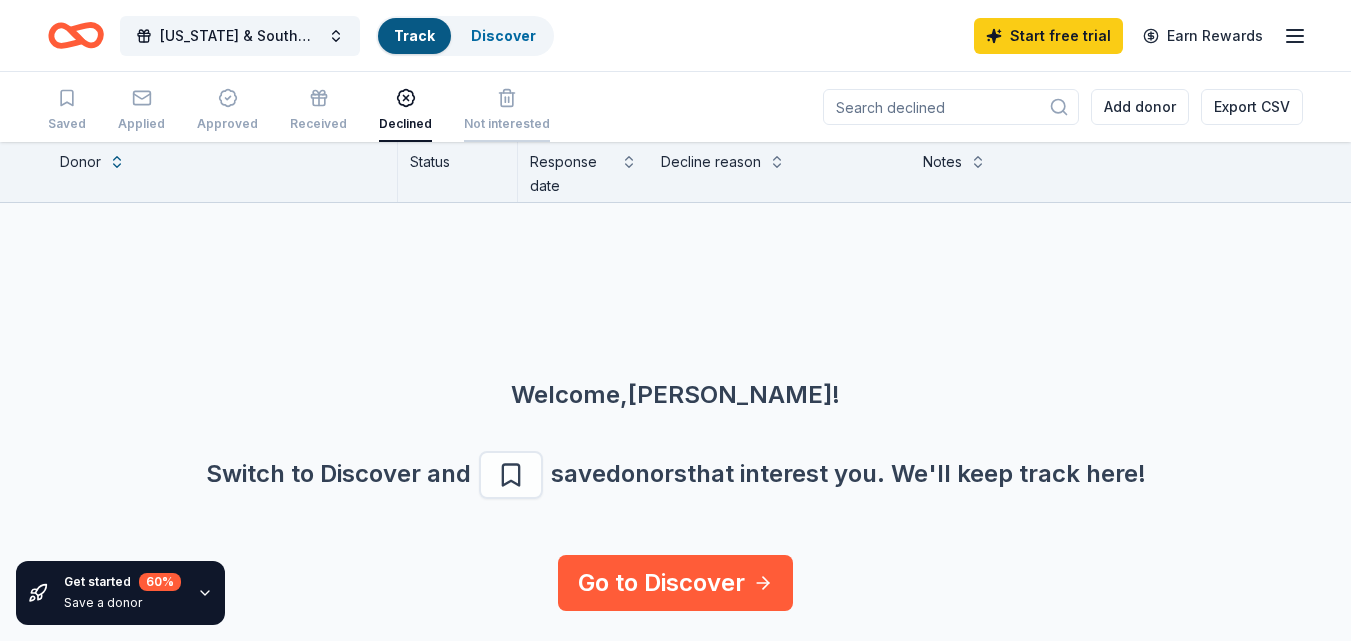 click on "Not interested" at bounding box center (507, 124) 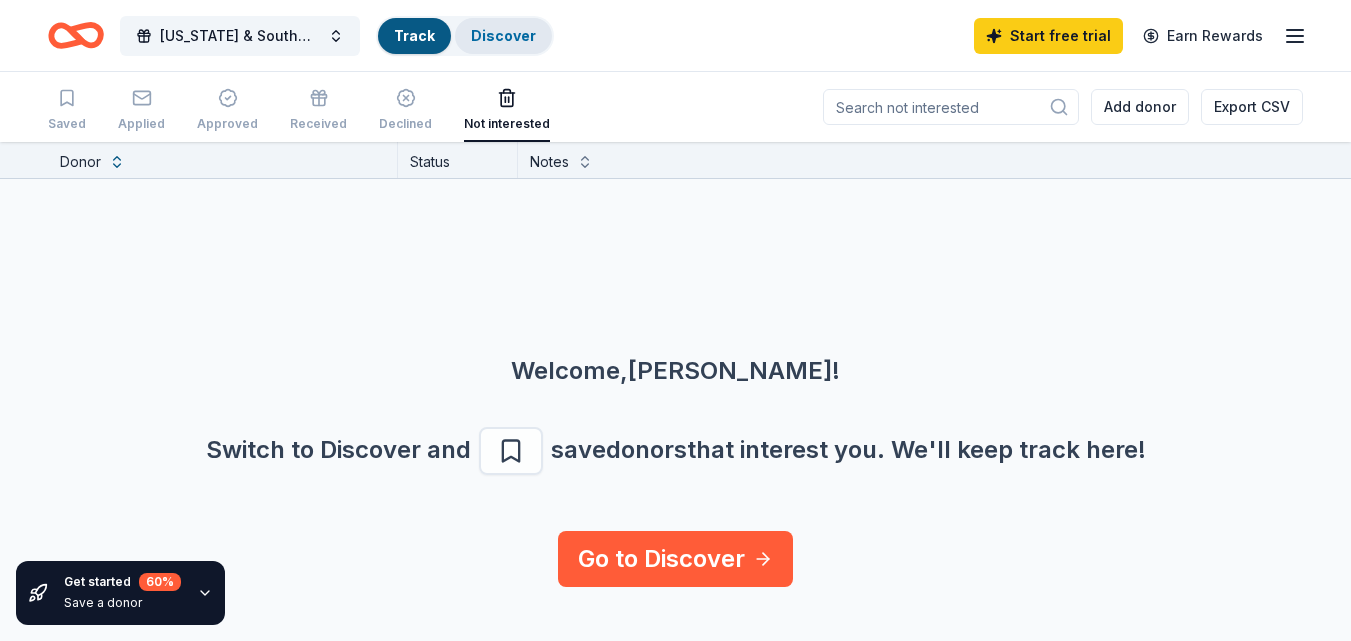 click on "Discover" at bounding box center [503, 35] 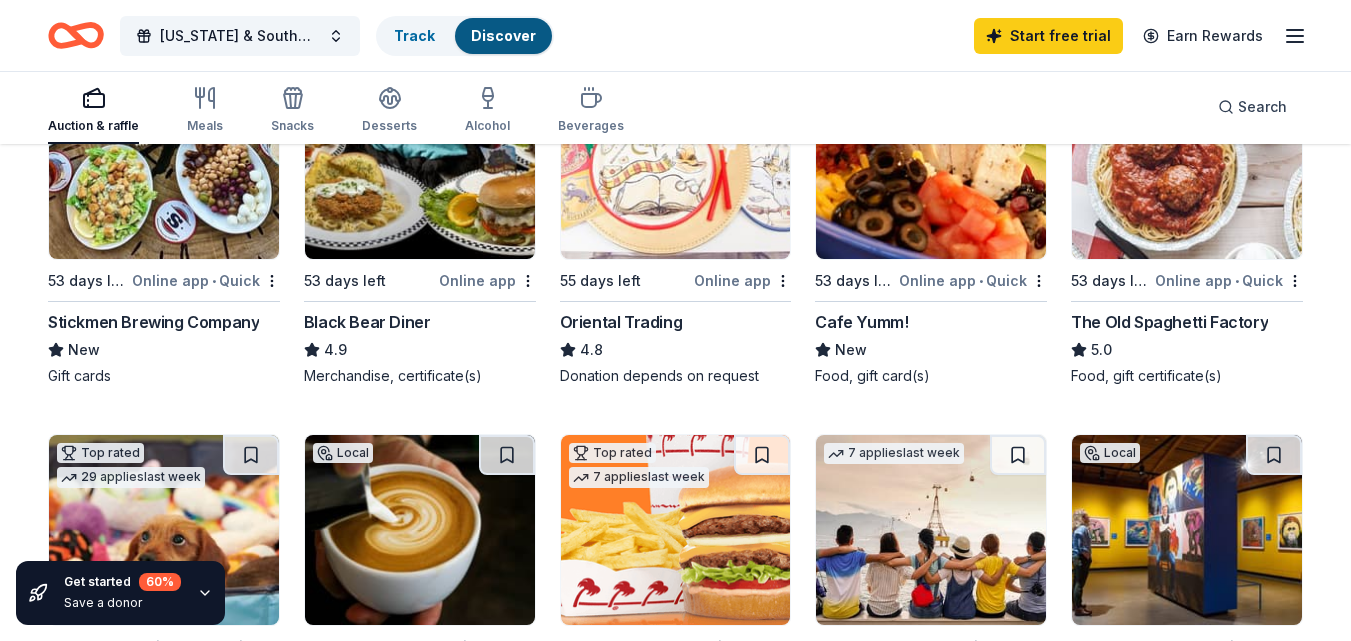 scroll, scrollTop: 0, scrollLeft: 0, axis: both 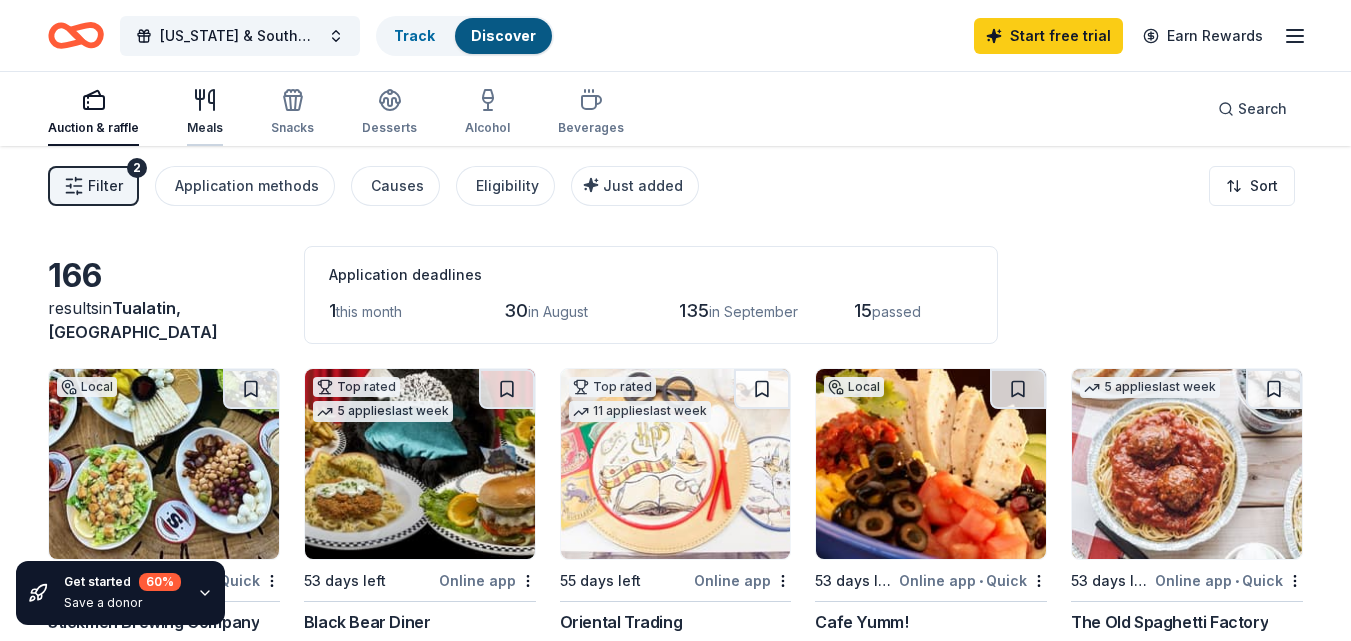 click on "Meals" at bounding box center [205, 112] 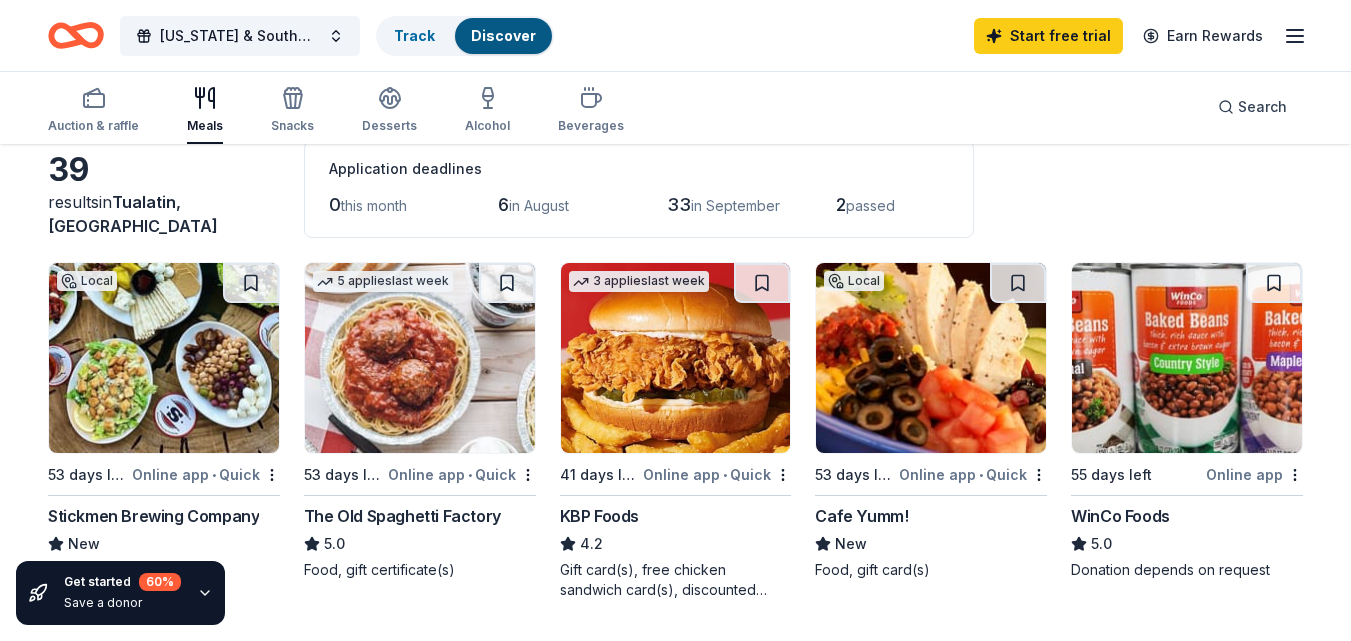 scroll, scrollTop: 100, scrollLeft: 0, axis: vertical 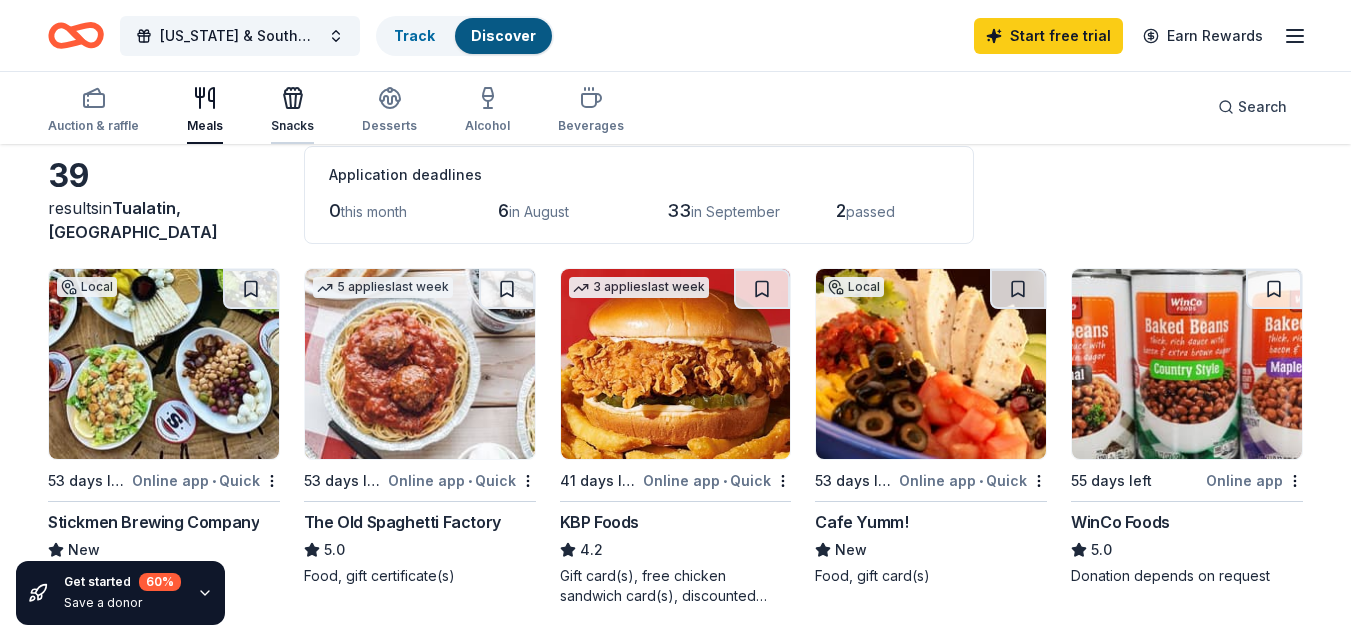 click on "Snacks" at bounding box center (292, 110) 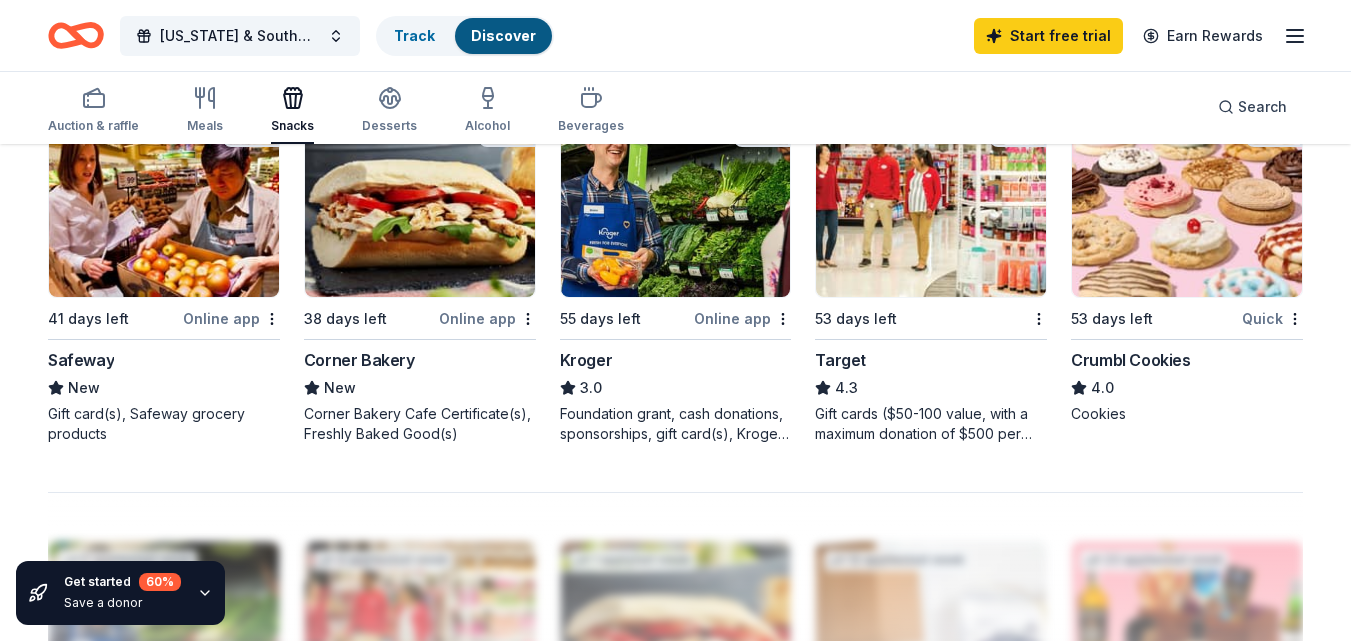 scroll, scrollTop: 1400, scrollLeft: 0, axis: vertical 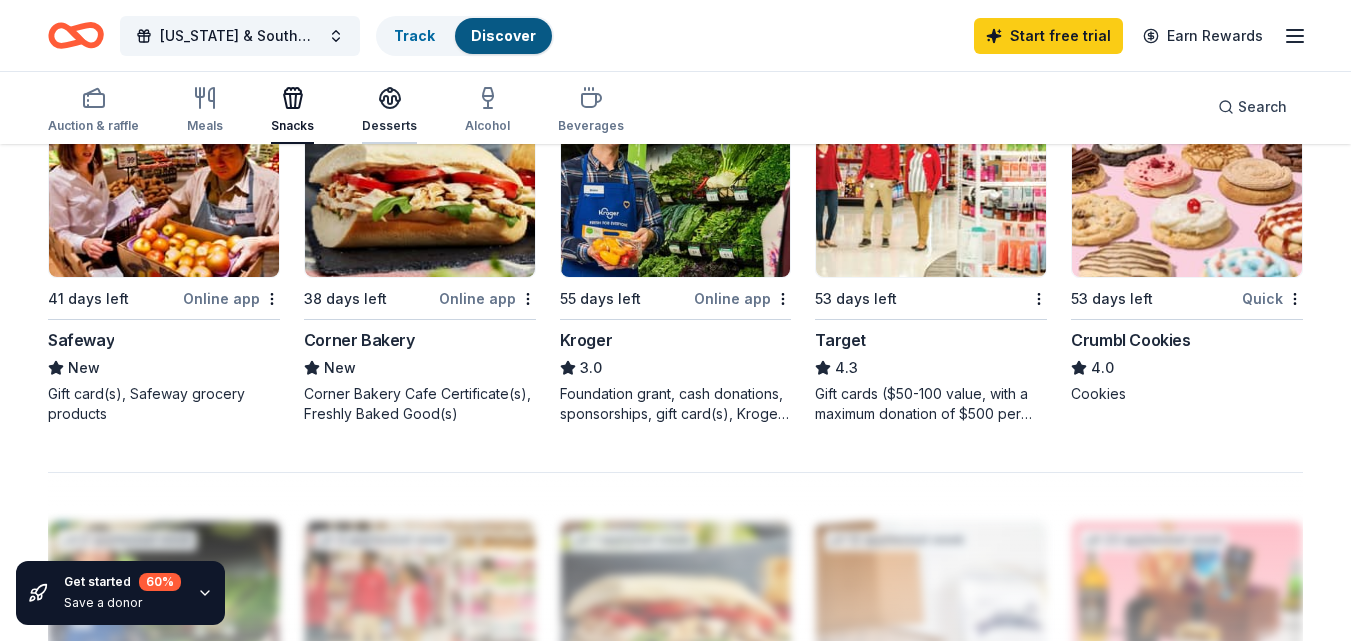 click 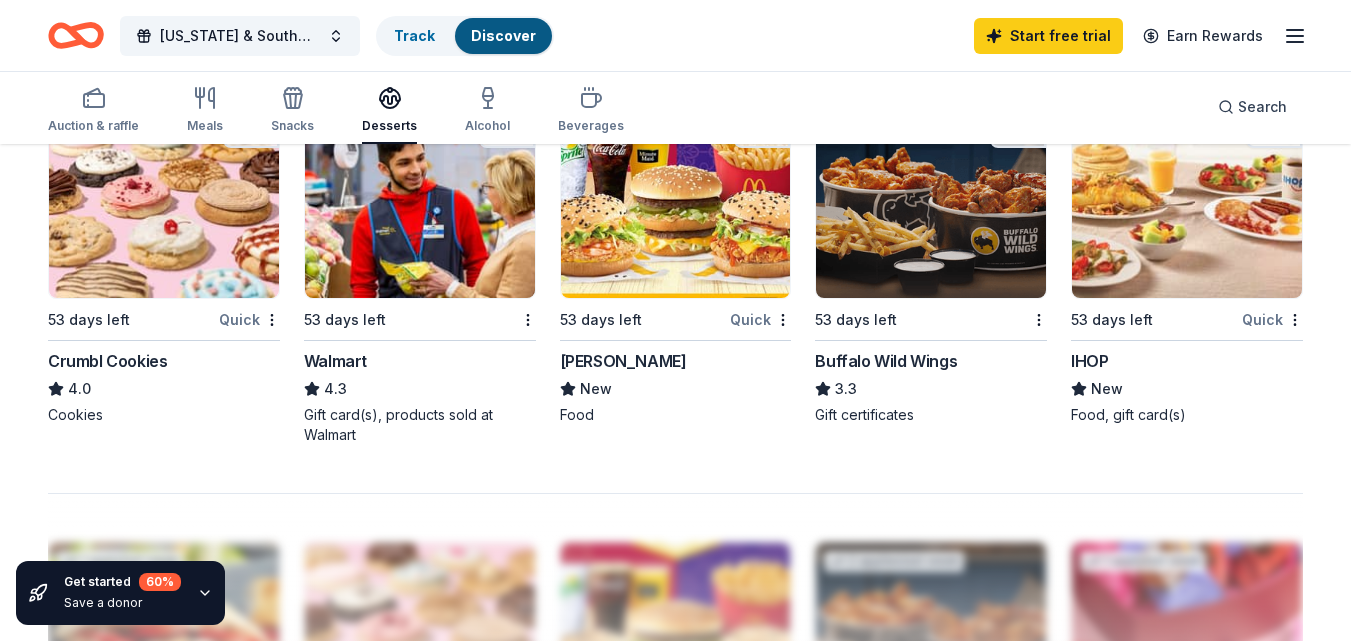 scroll, scrollTop: 1400, scrollLeft: 0, axis: vertical 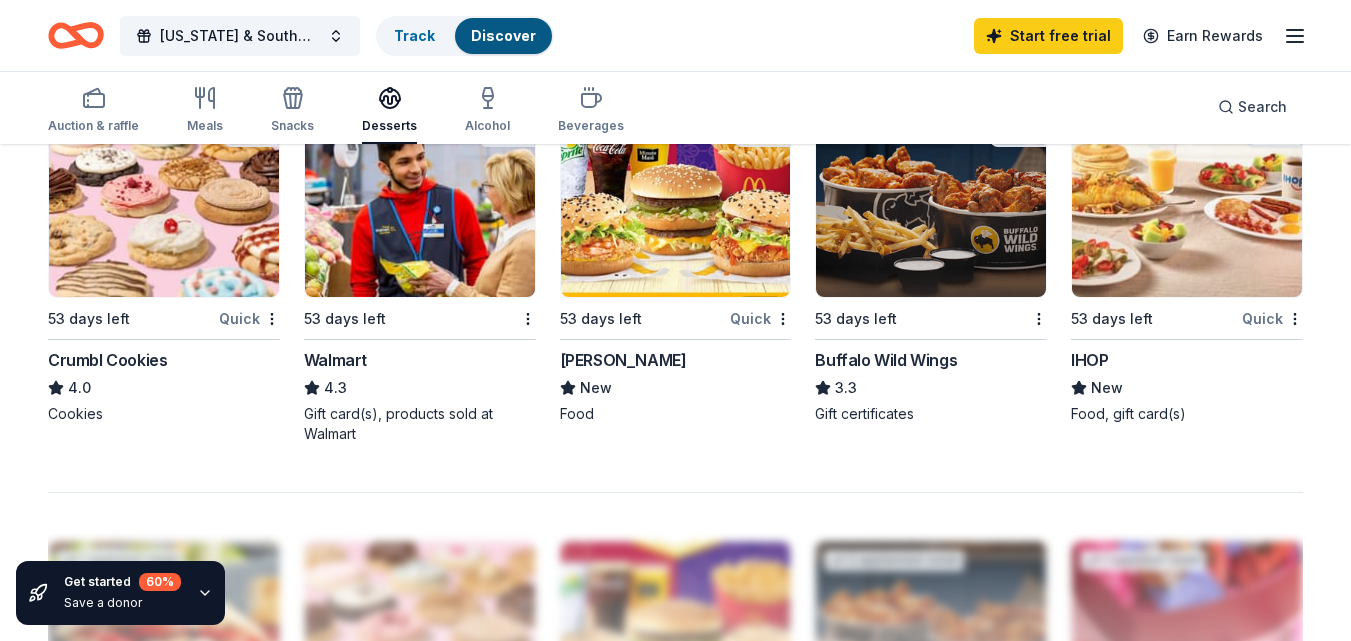 click on "McDonald's" at bounding box center [623, 360] 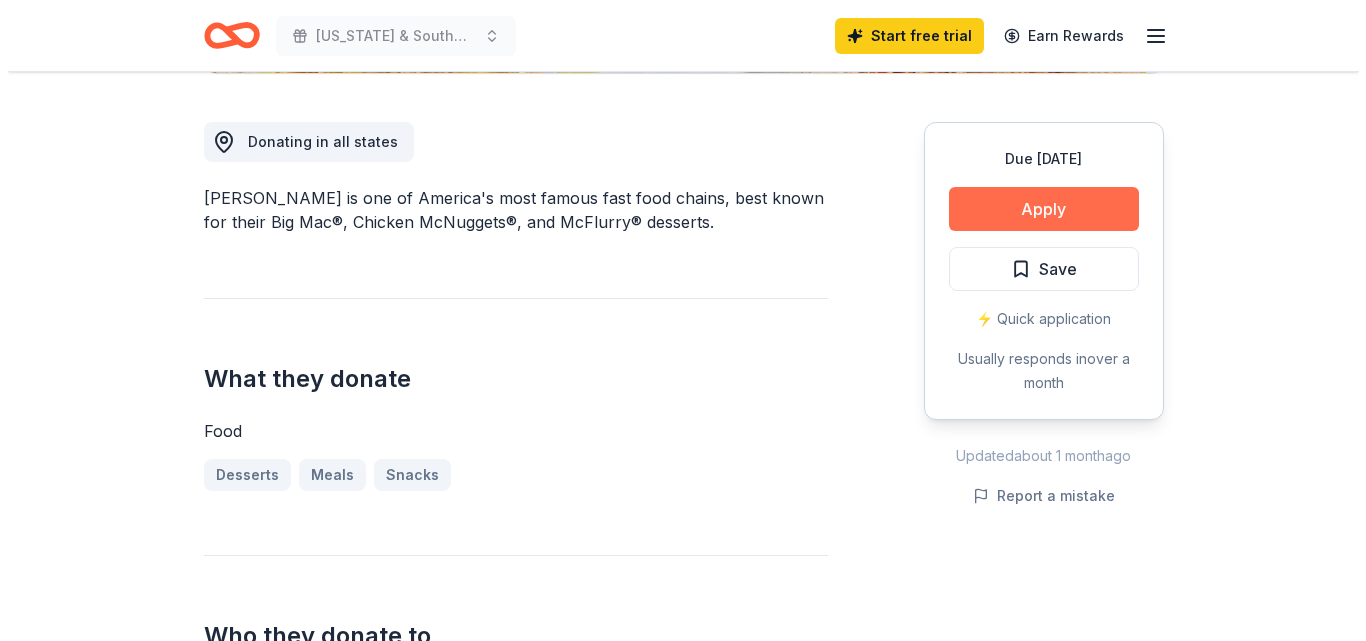 scroll, scrollTop: 500, scrollLeft: 0, axis: vertical 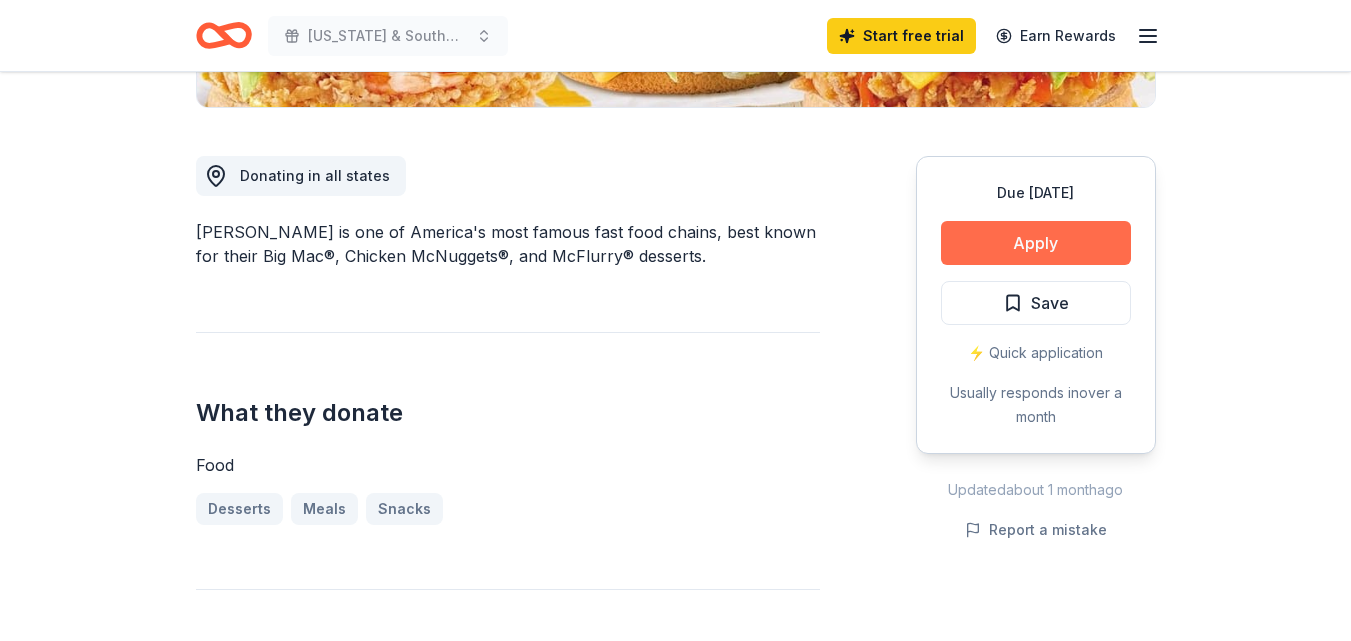 click on "Apply" at bounding box center [1036, 243] 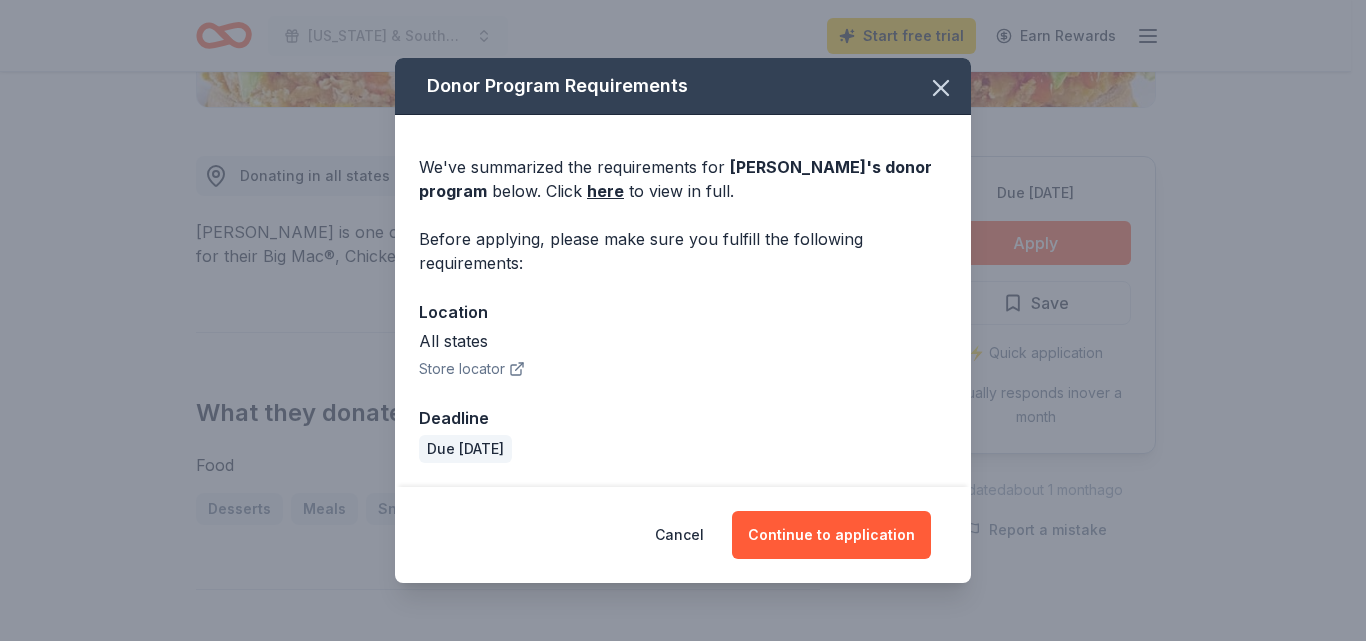click 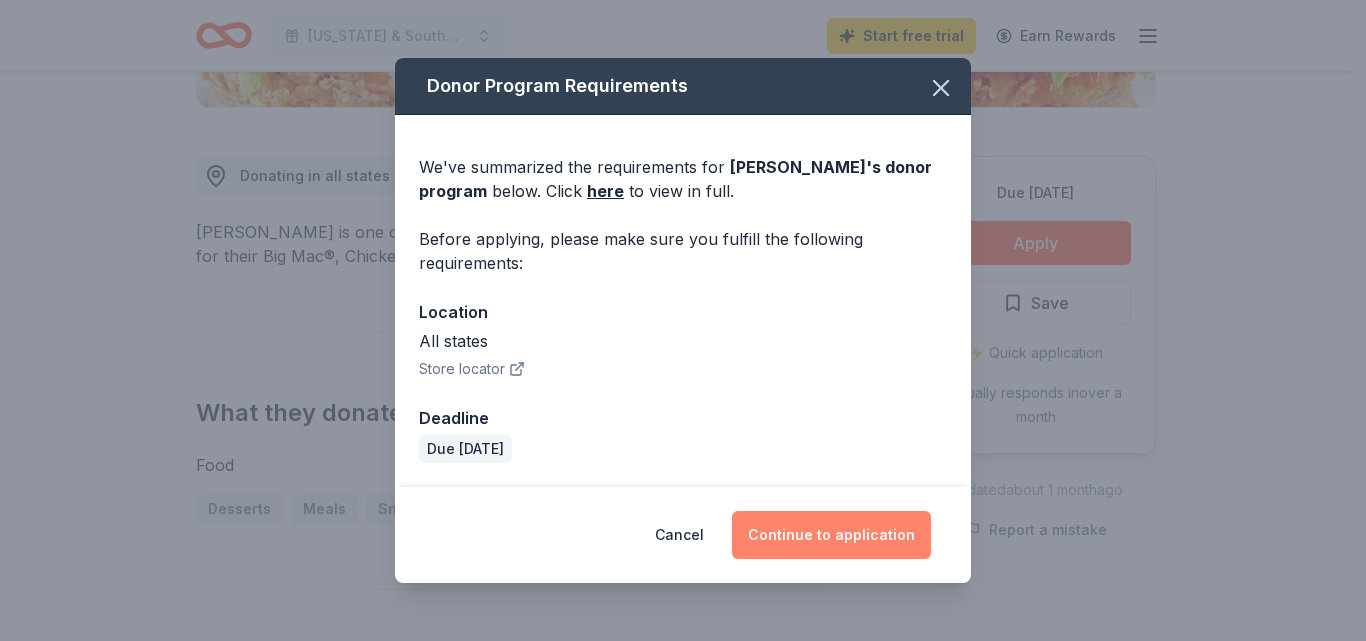 click on "Continue to application" at bounding box center (831, 535) 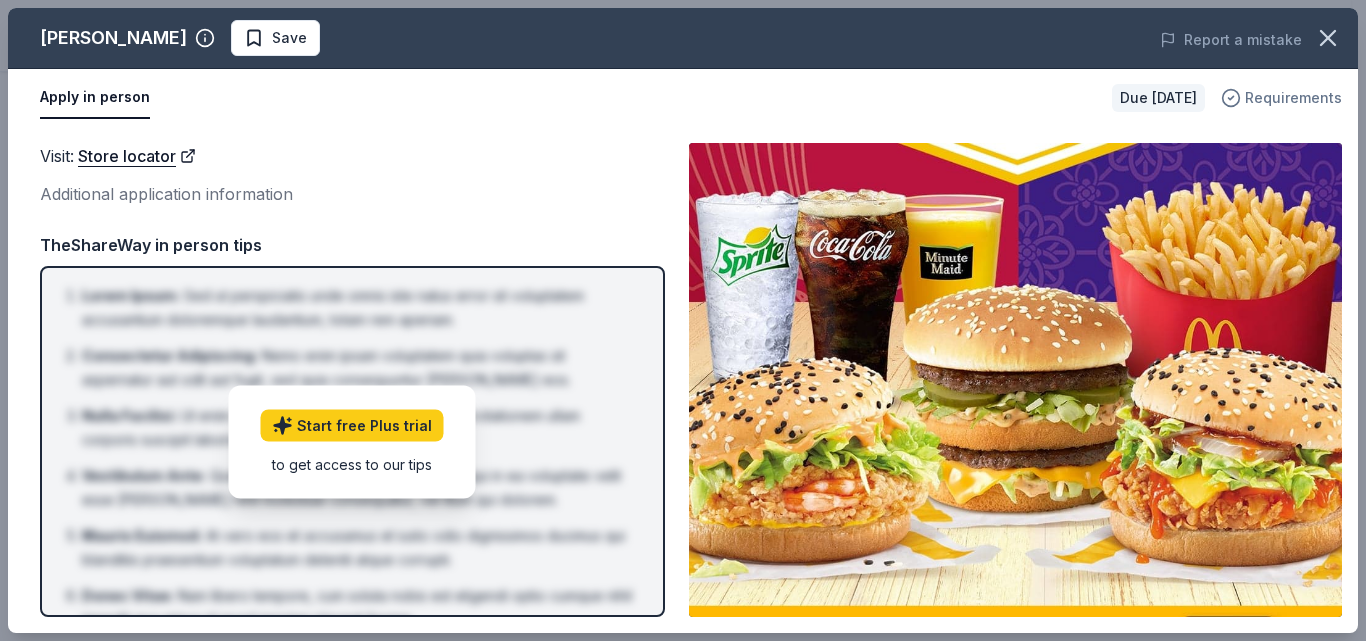 click on "Requirements" at bounding box center [1293, 98] 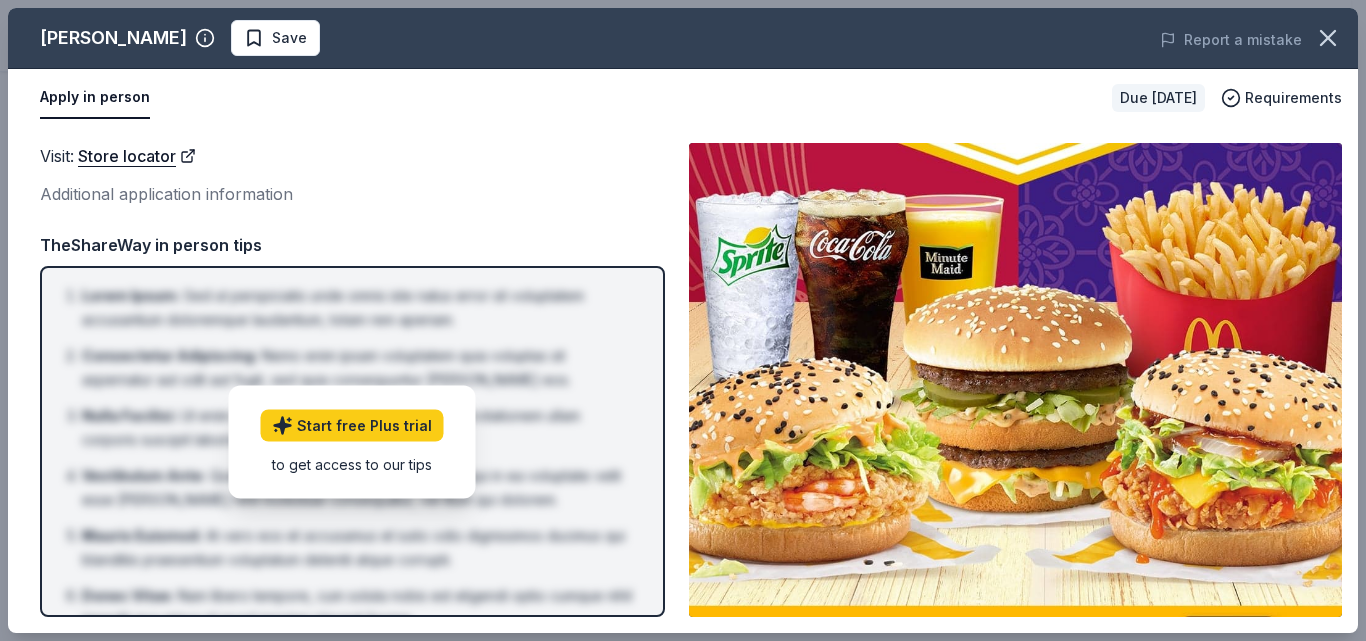 click on "Visit : Store locator Additional application information" at bounding box center (352, 175) 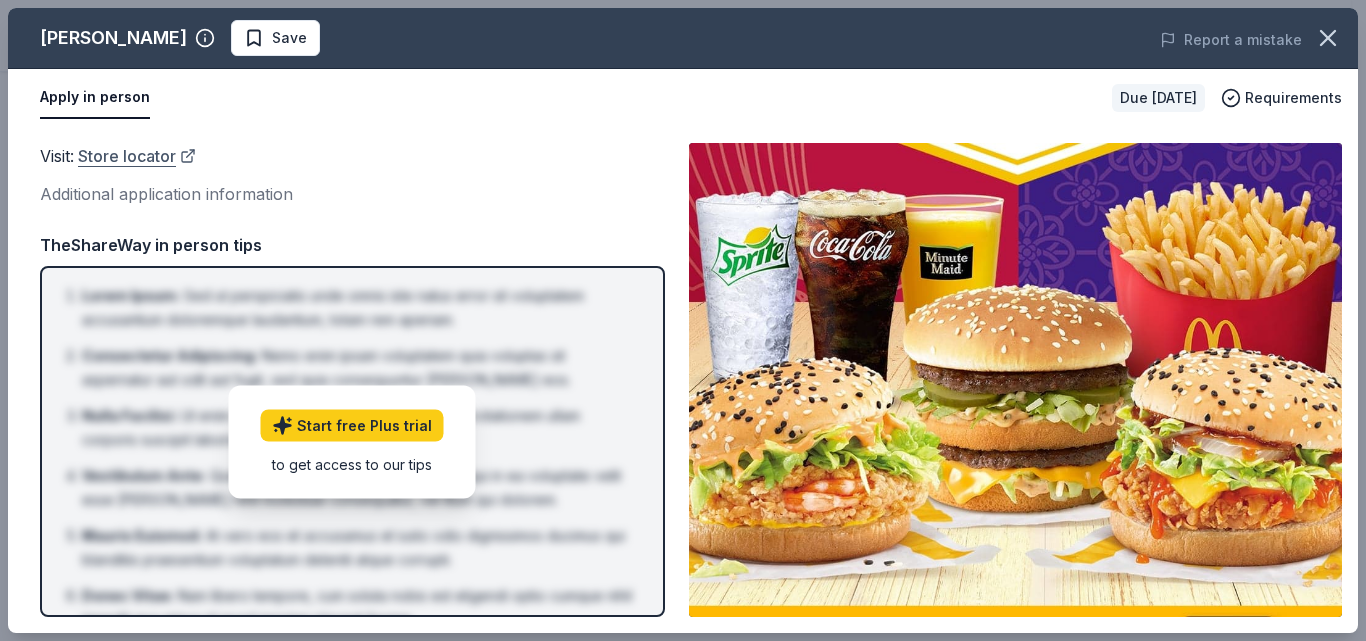 click on "Store locator" at bounding box center (137, 156) 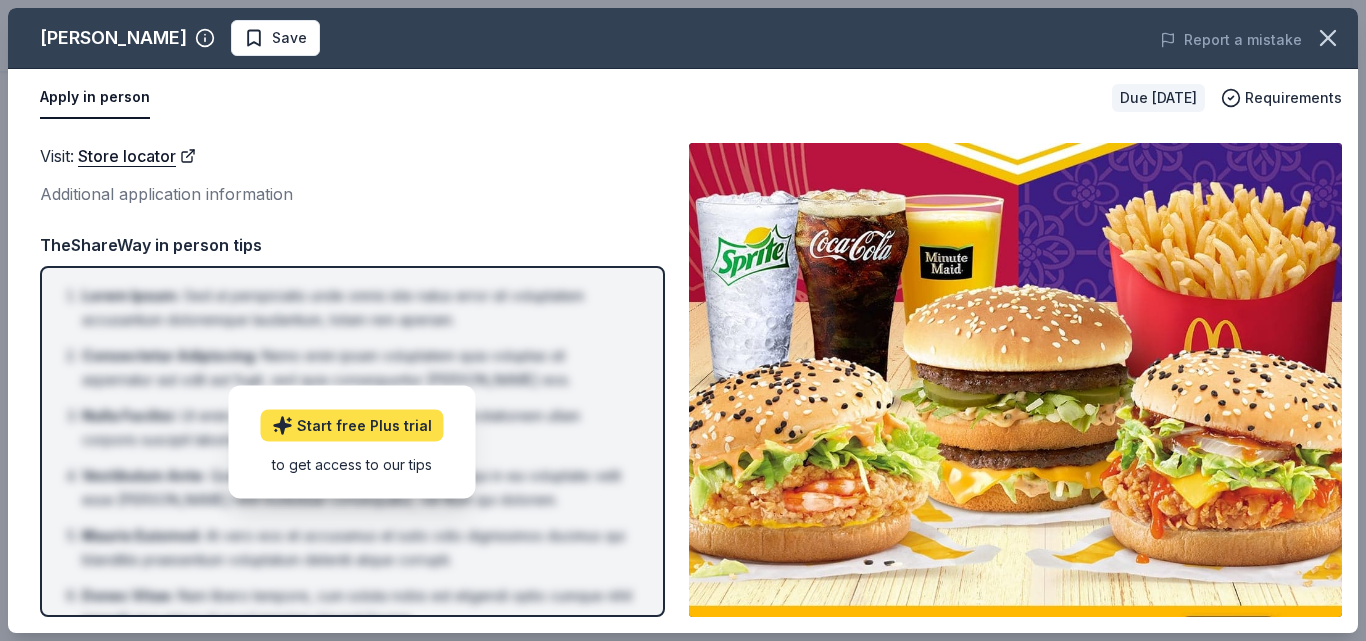 click on "Start free Plus trial" at bounding box center [352, 425] 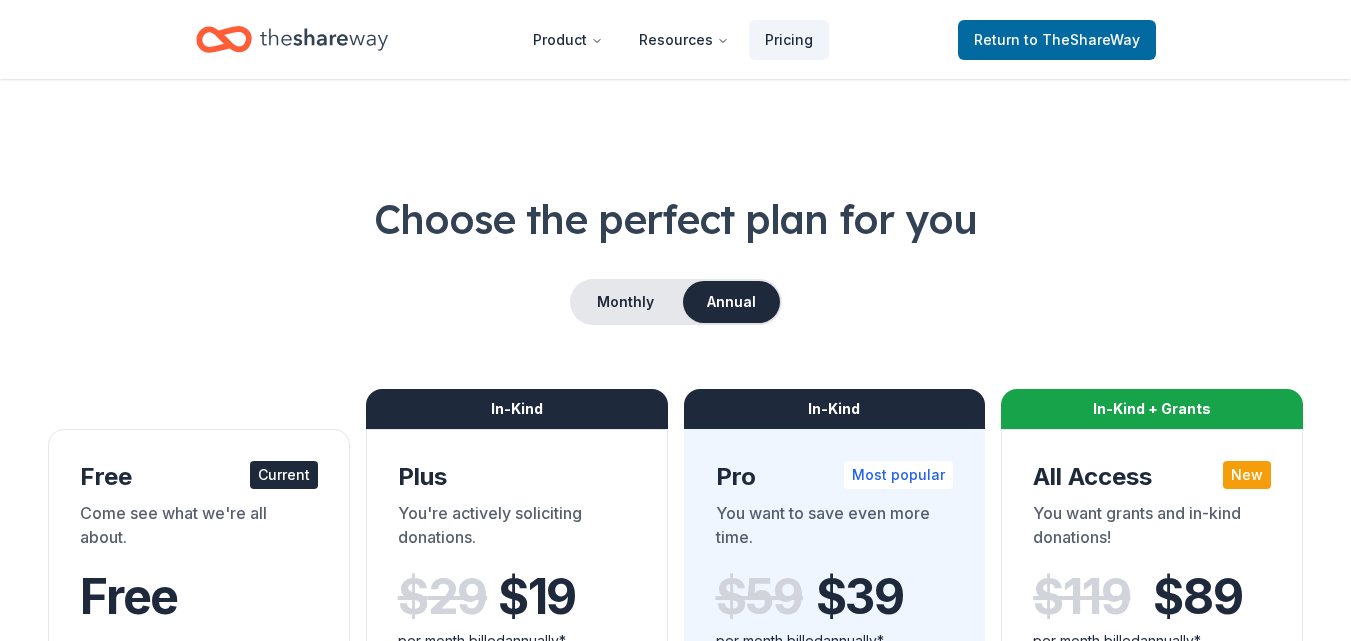 scroll, scrollTop: 0, scrollLeft: 0, axis: both 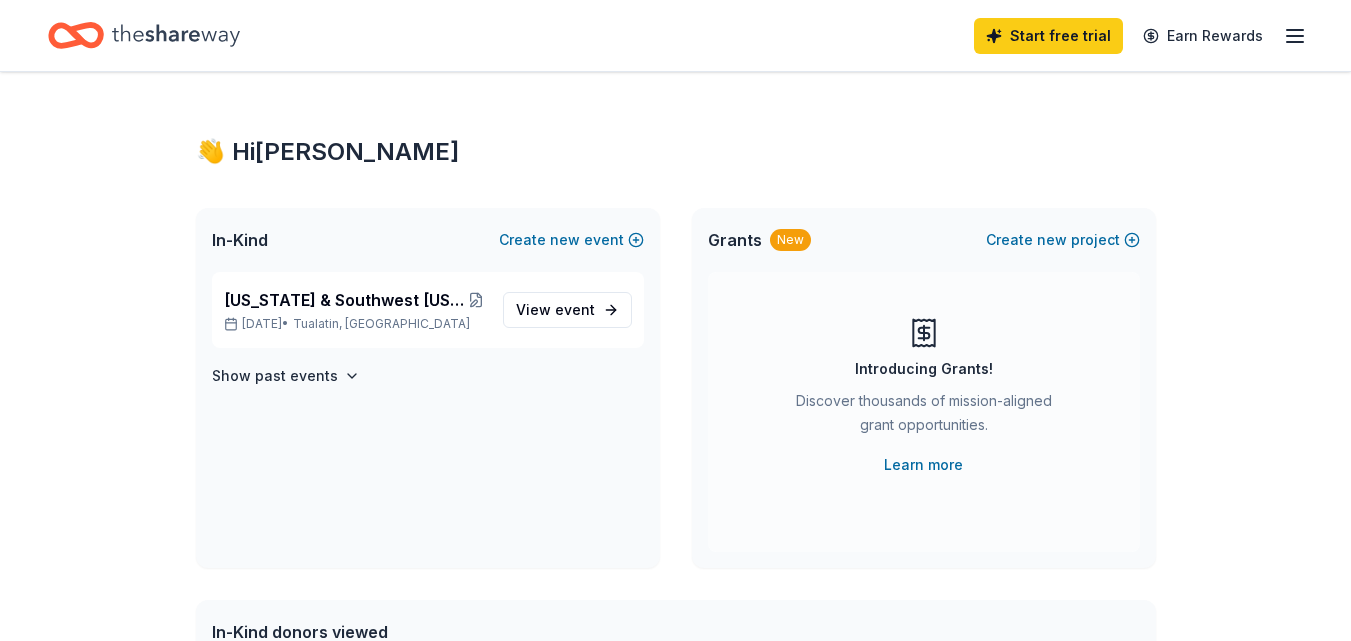 click on "Start free  trial Earn Rewards" at bounding box center (1140, 35) 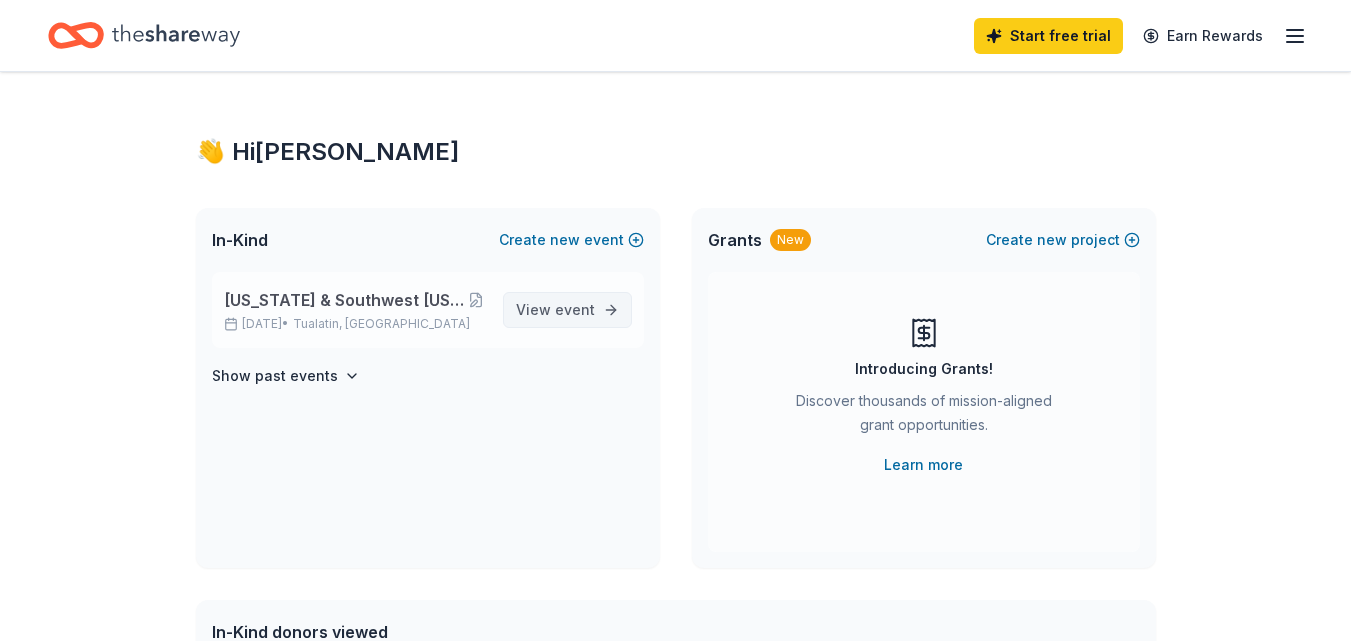 click on "View   event" at bounding box center (555, 310) 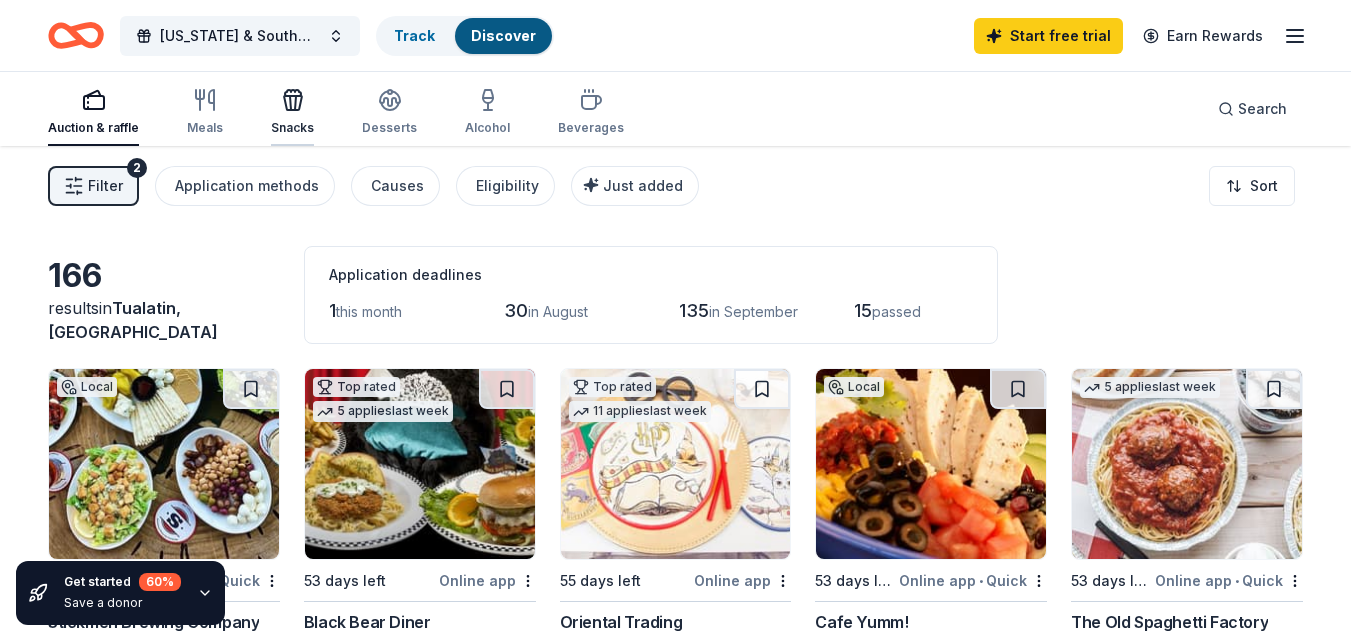 click at bounding box center [292, 100] 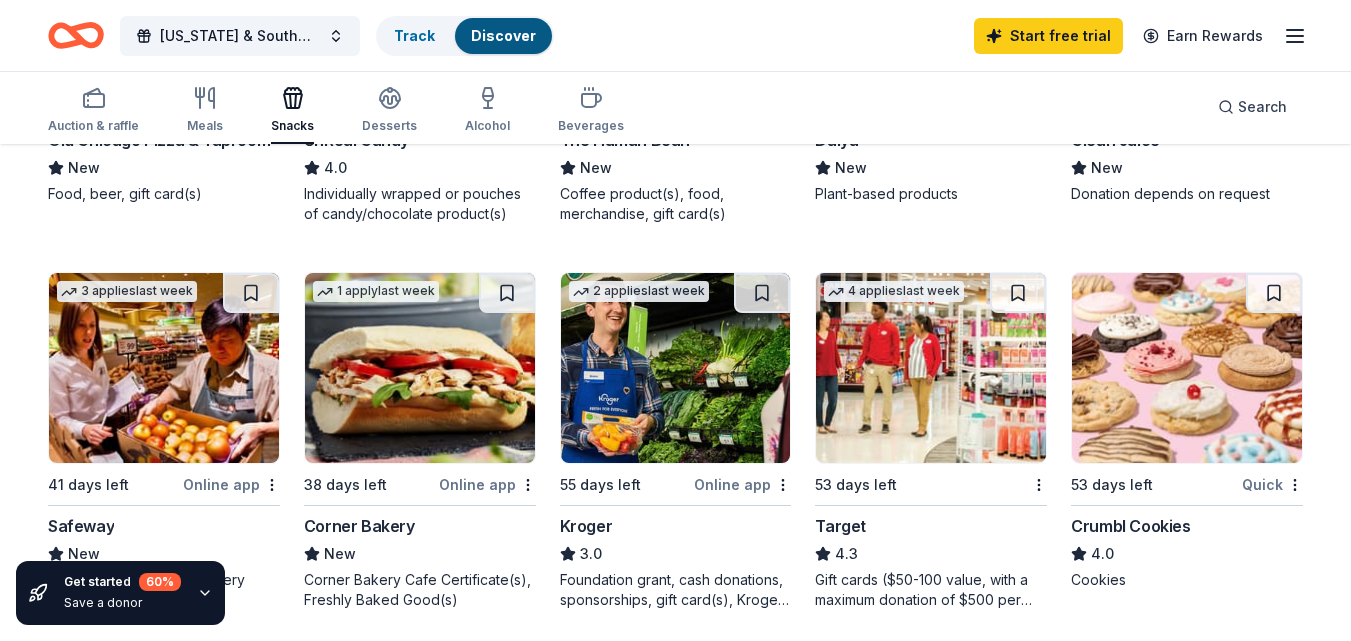 scroll, scrollTop: 1200, scrollLeft: 0, axis: vertical 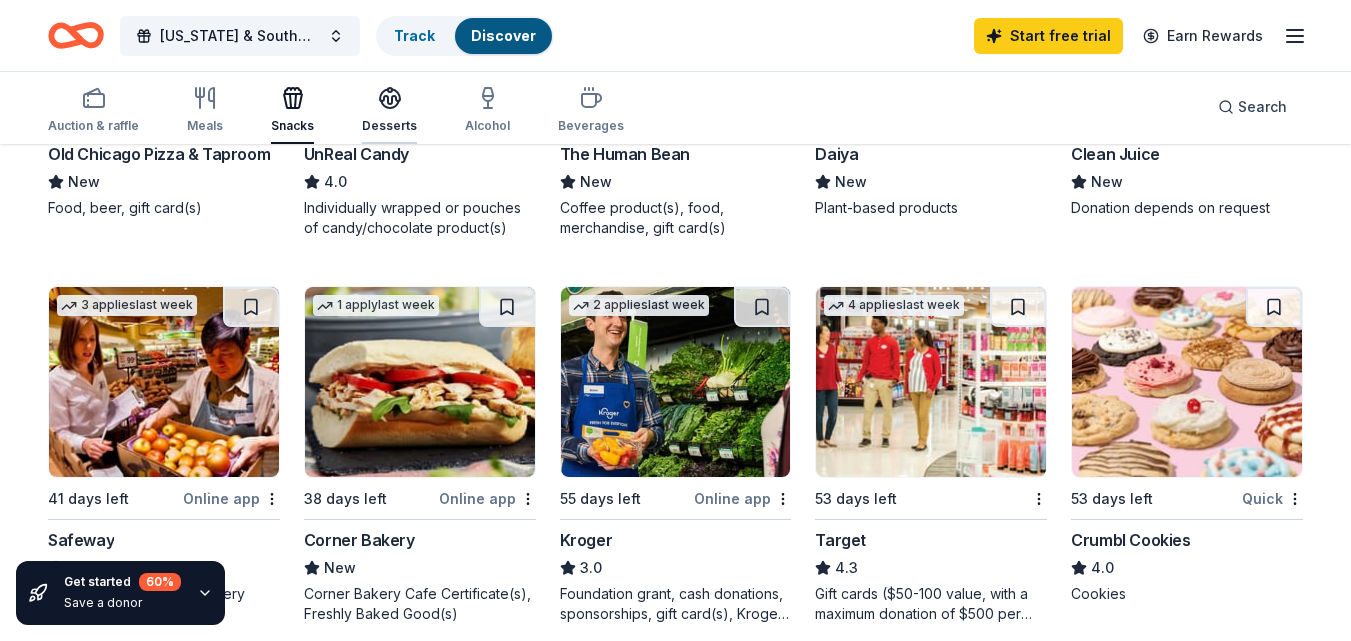 click 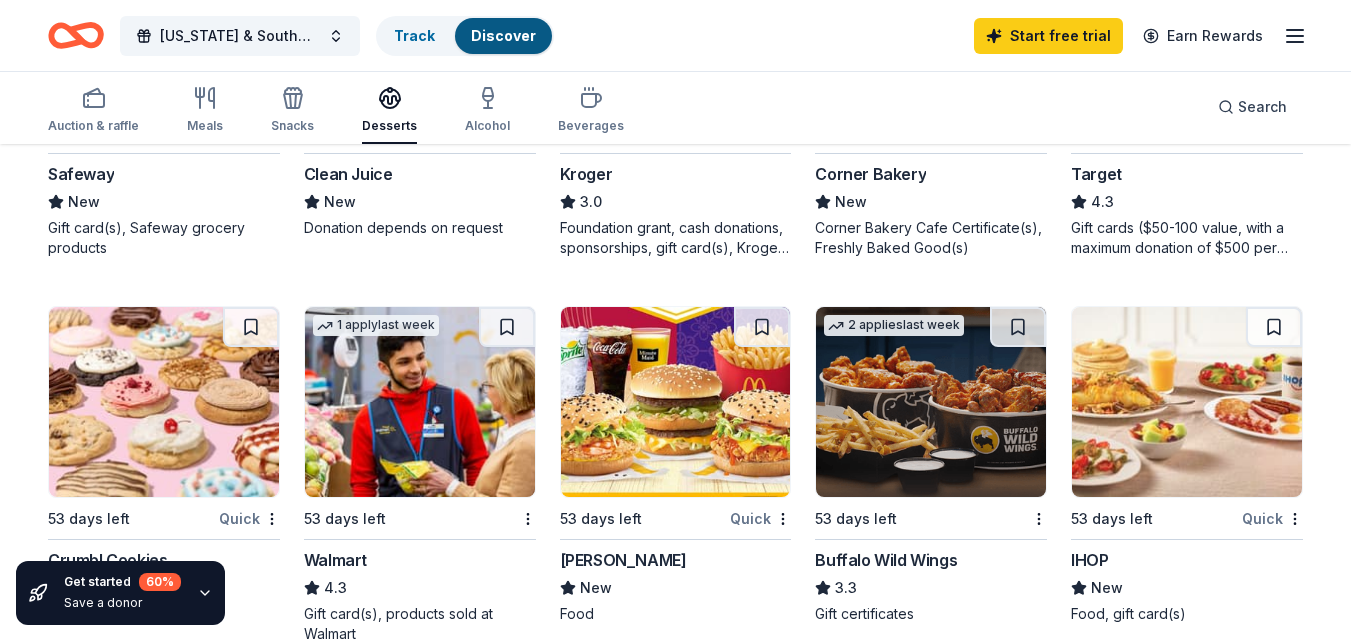 scroll, scrollTop: 1300, scrollLeft: 0, axis: vertical 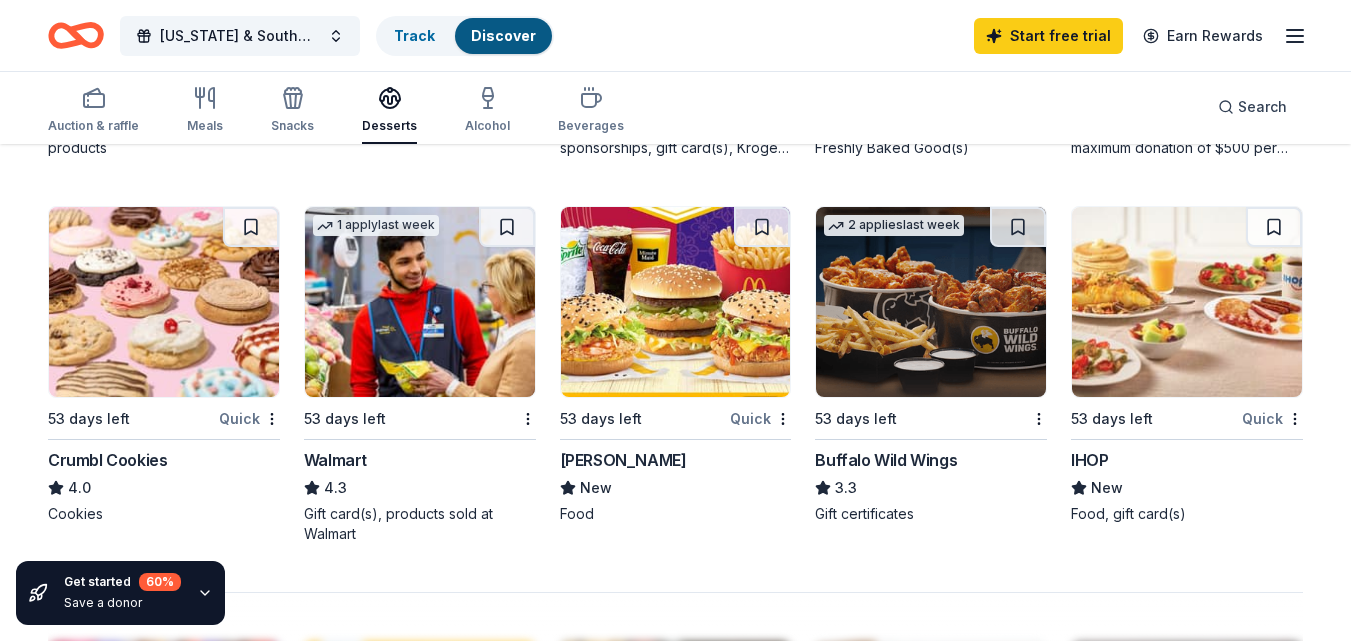 click on "Quick" at bounding box center (760, 418) 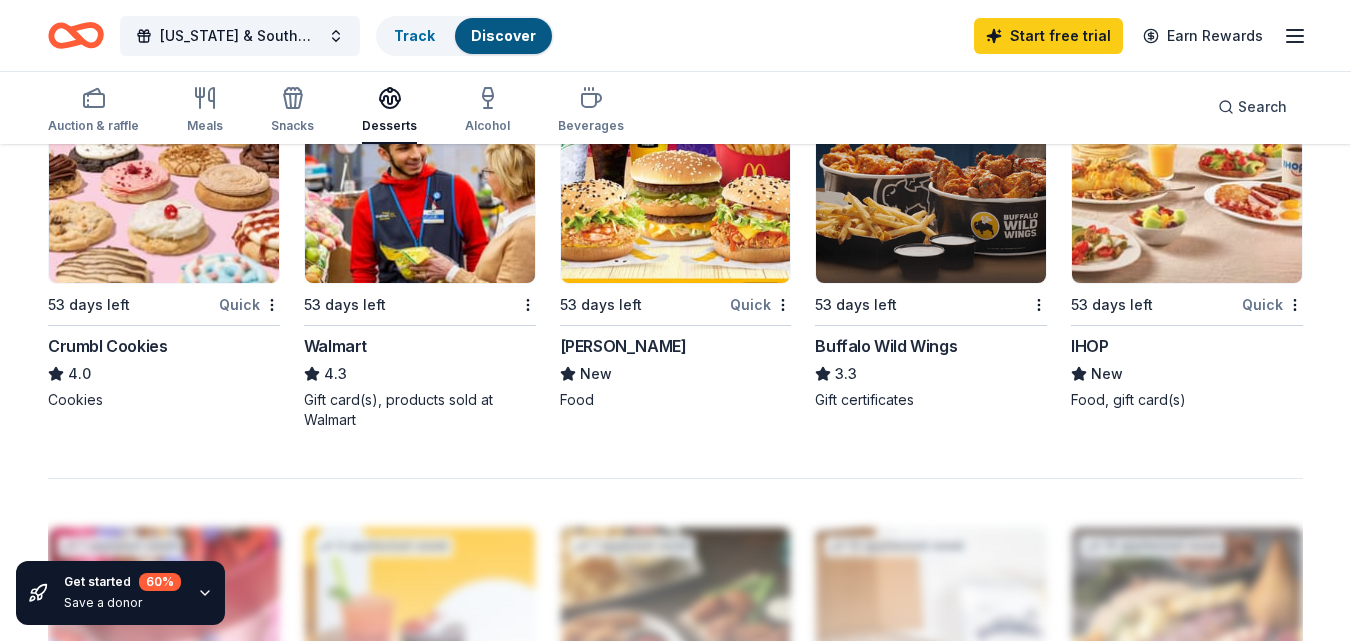 scroll, scrollTop: 1400, scrollLeft: 0, axis: vertical 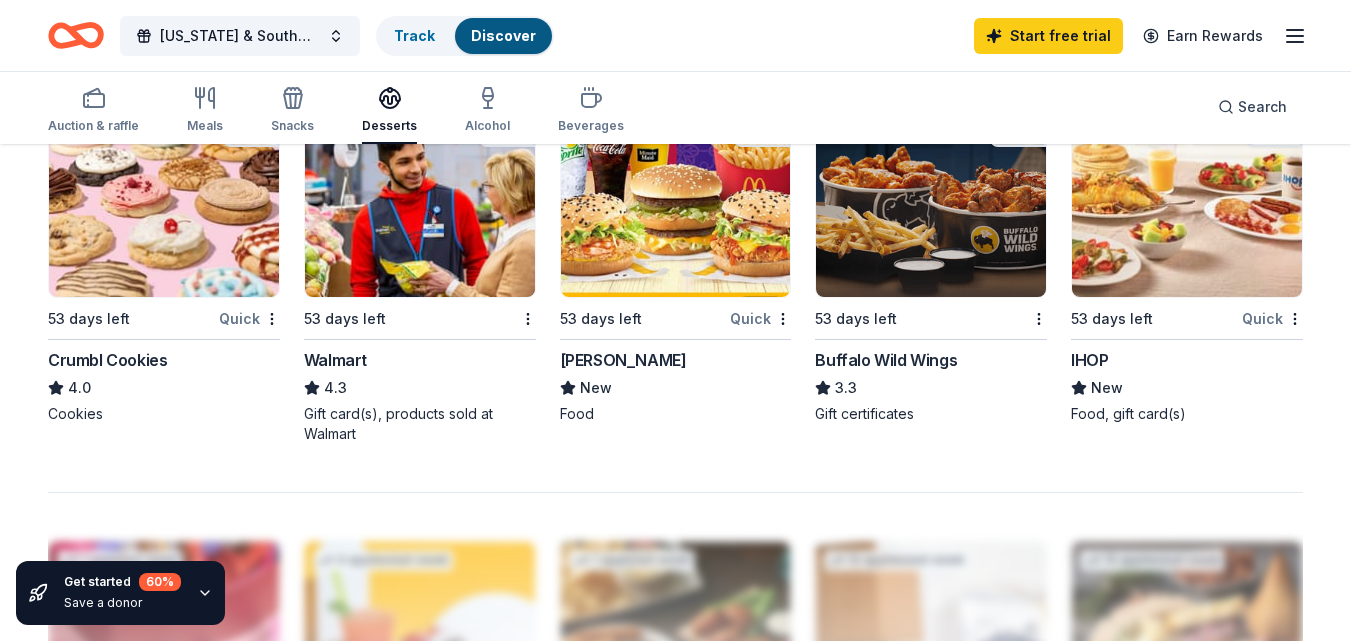 click on "Buffalo Wild Wings" at bounding box center (886, 360) 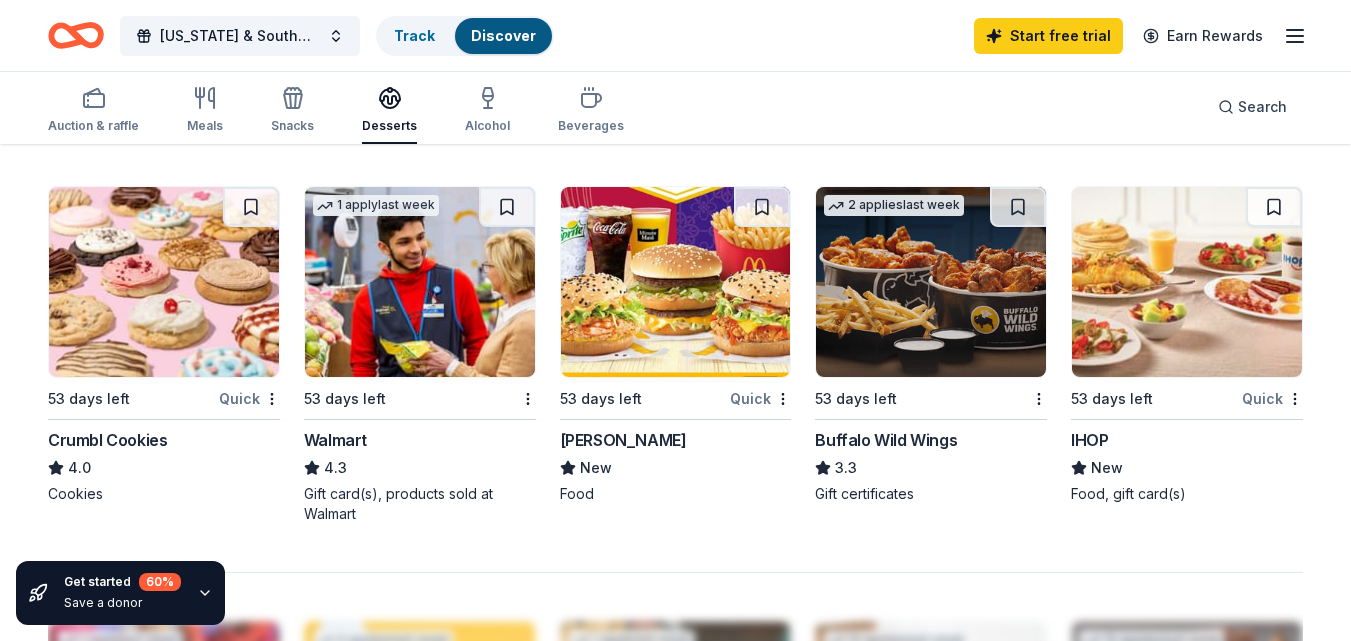 scroll, scrollTop: 1302, scrollLeft: 0, axis: vertical 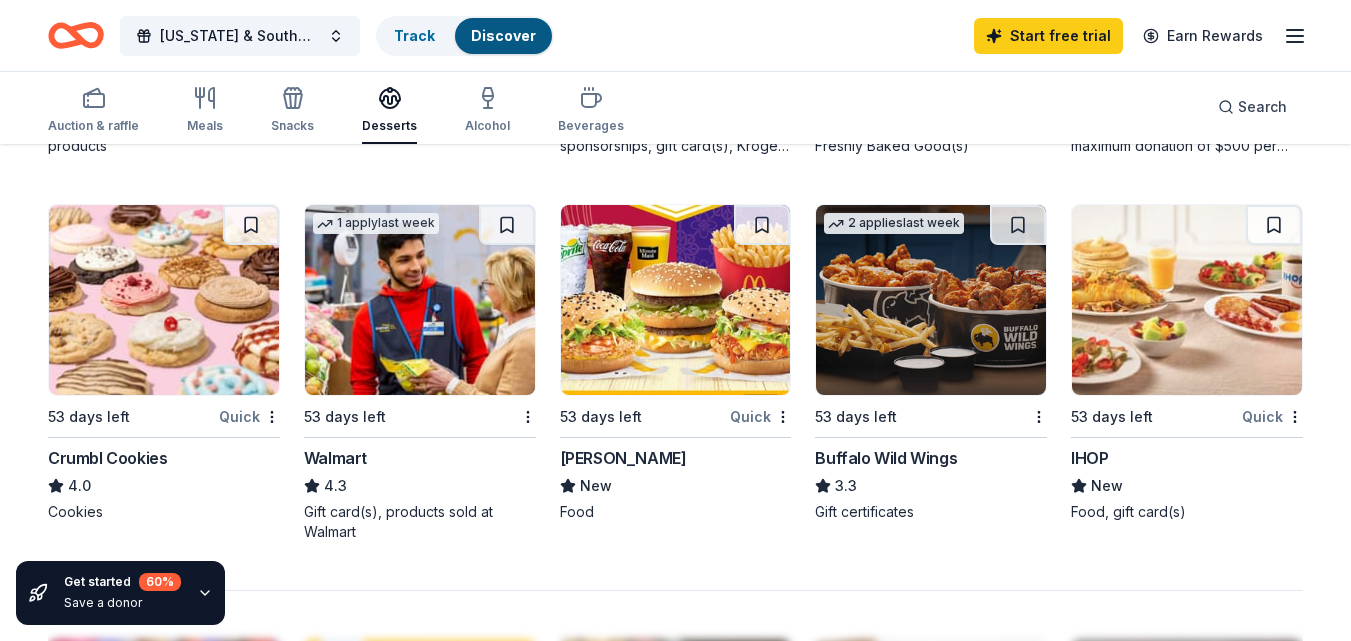 click on "IHOP" at bounding box center [1089, 458] 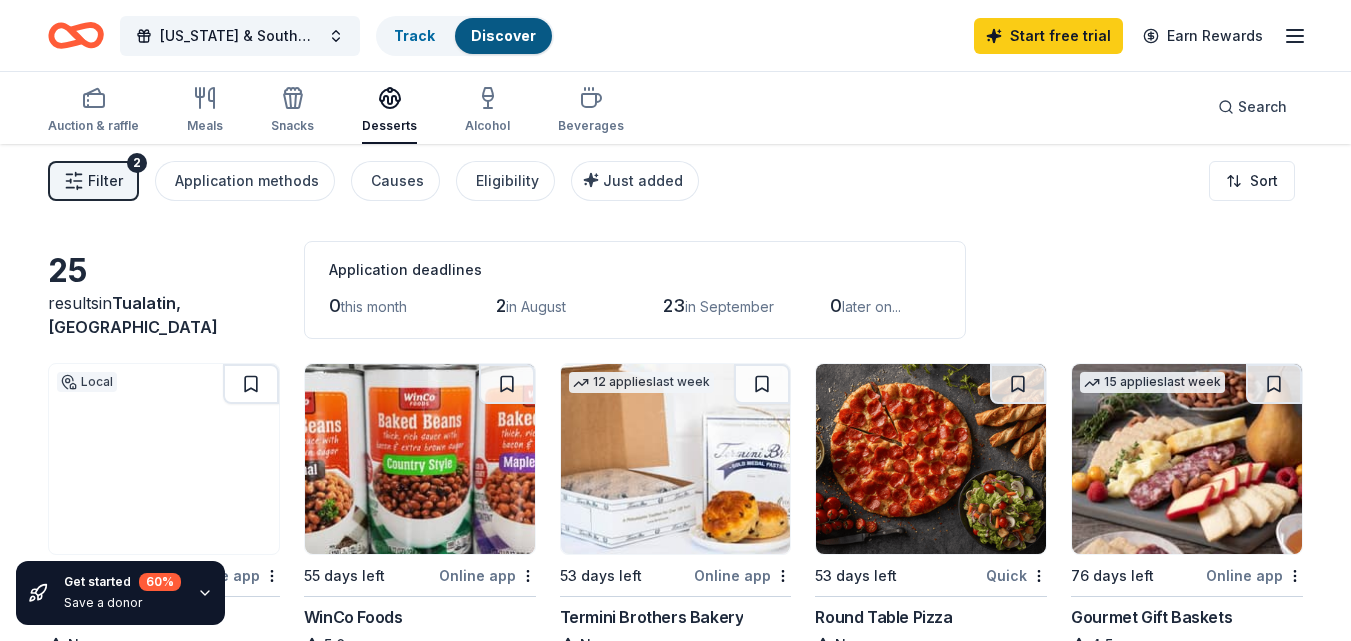 scroll, scrollTop: 0, scrollLeft: 0, axis: both 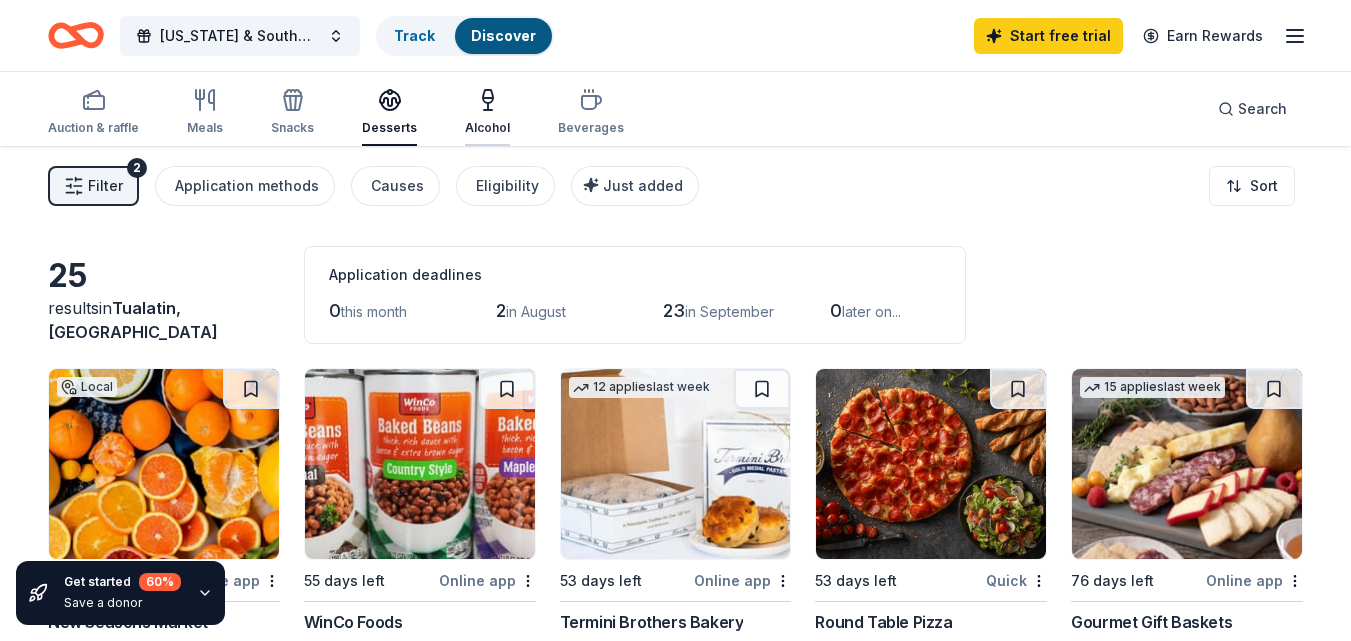 click on "Alcohol" at bounding box center [487, 112] 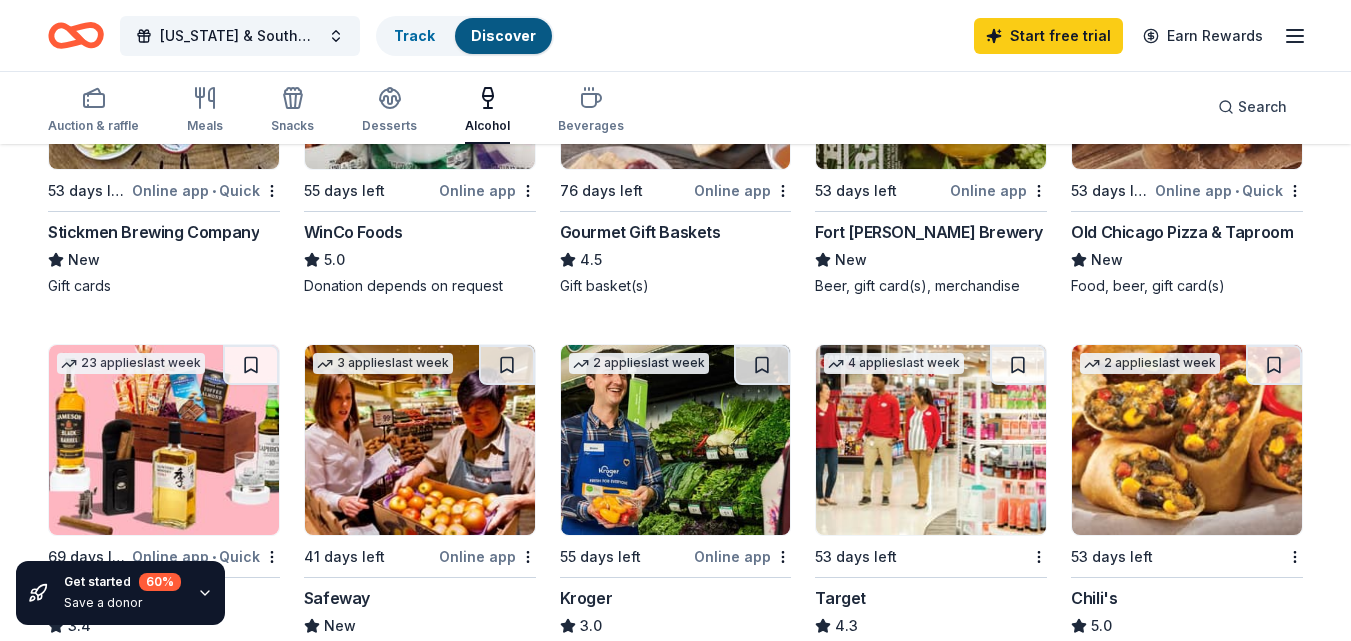 scroll, scrollTop: 500, scrollLeft: 0, axis: vertical 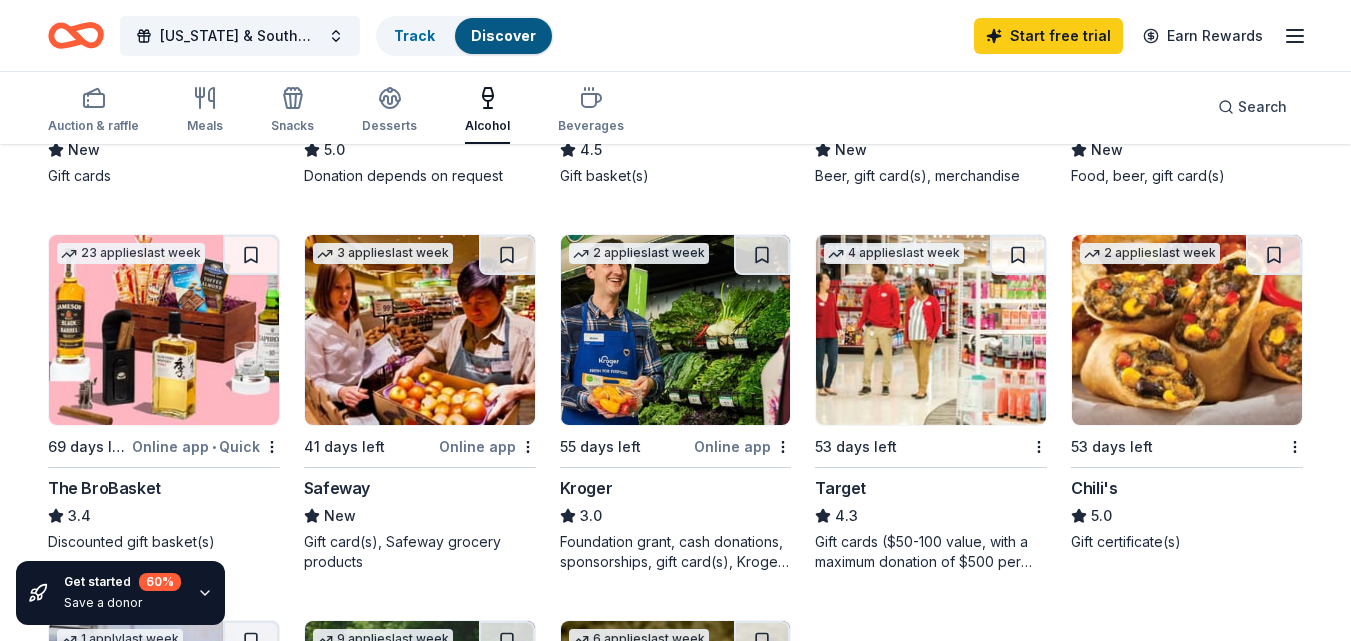 click on "Chili's" at bounding box center (1094, 488) 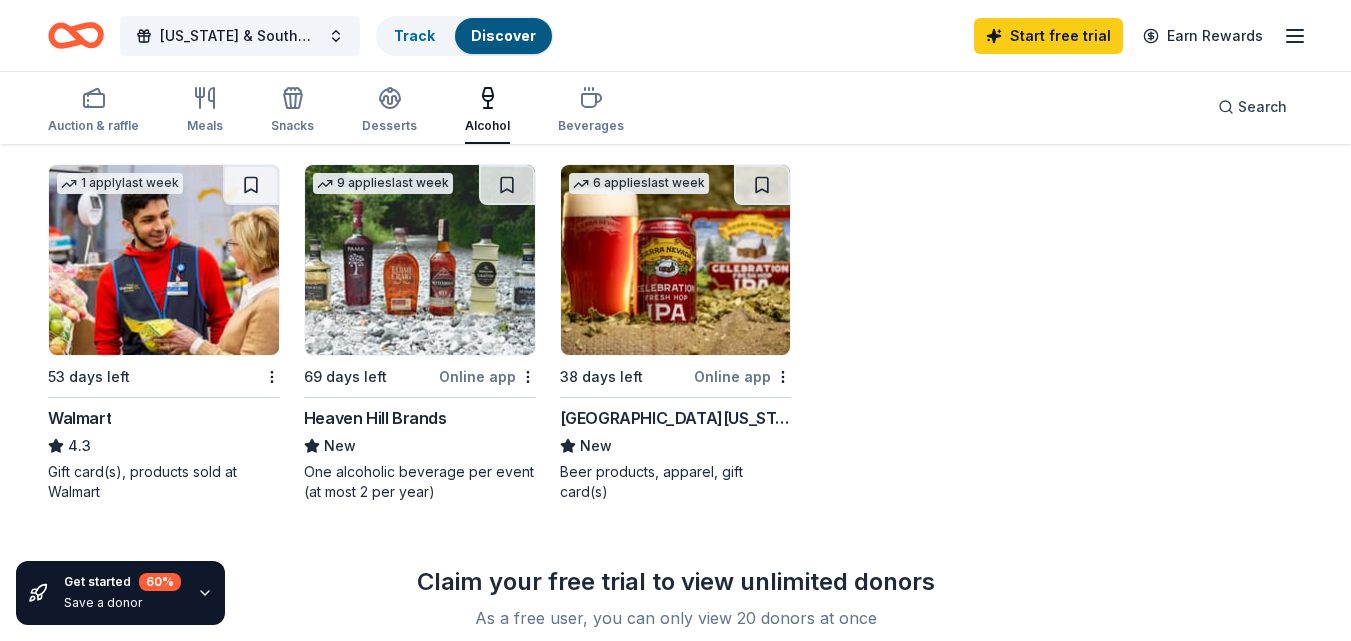 scroll, scrollTop: 1000, scrollLeft: 0, axis: vertical 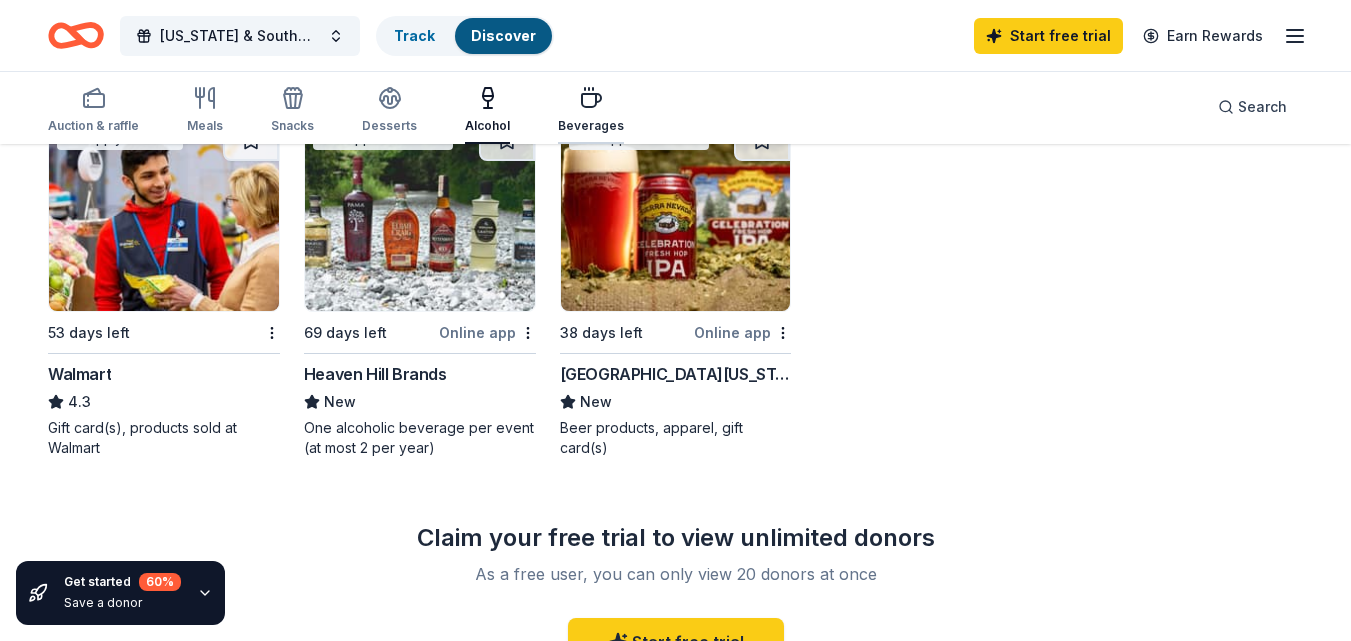 click 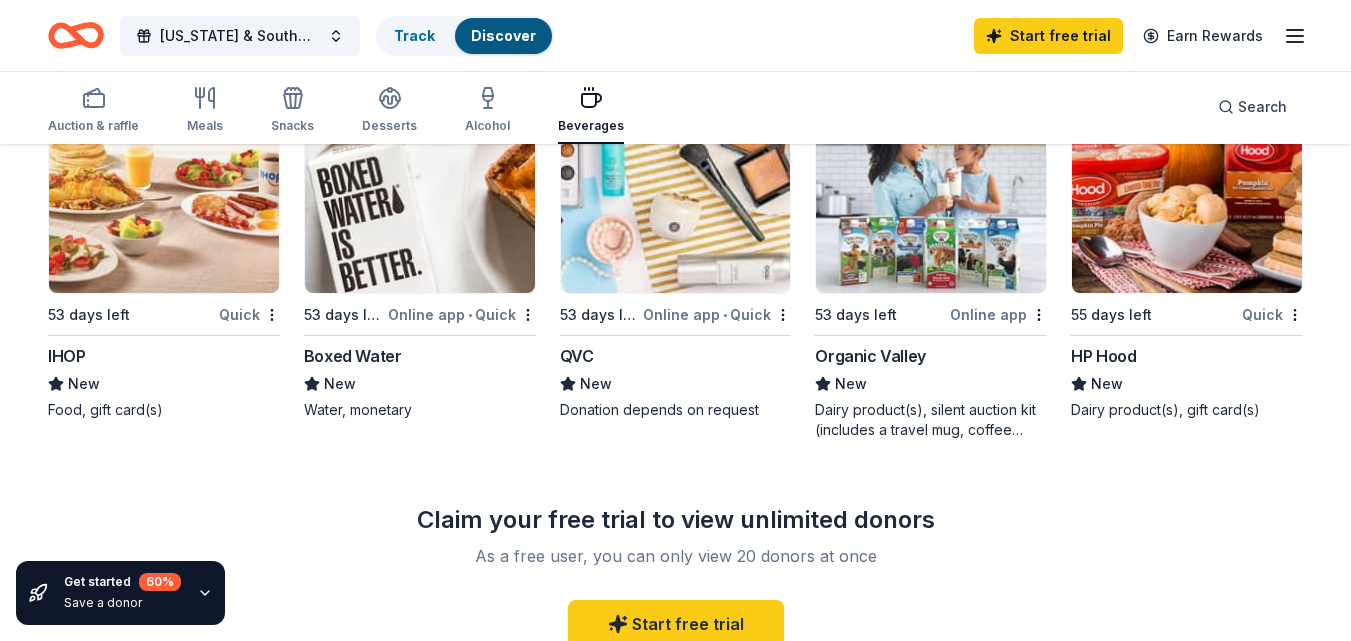 scroll, scrollTop: 1385, scrollLeft: 0, axis: vertical 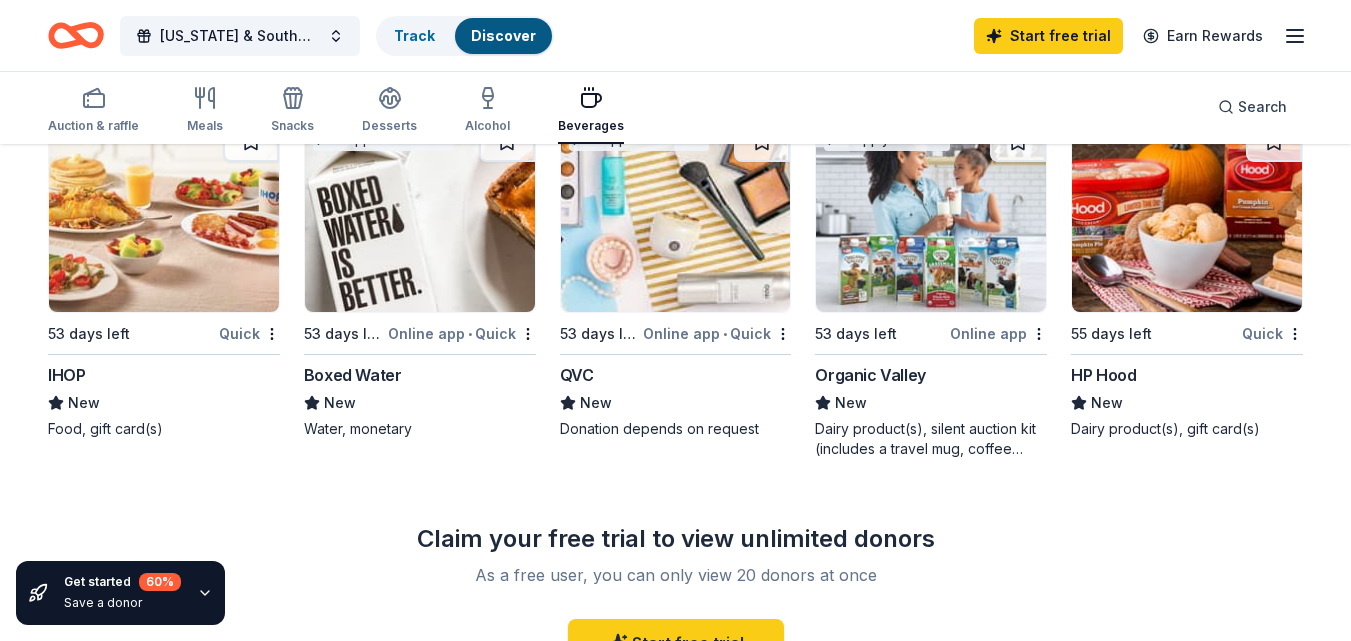 click on "QVC" at bounding box center (577, 375) 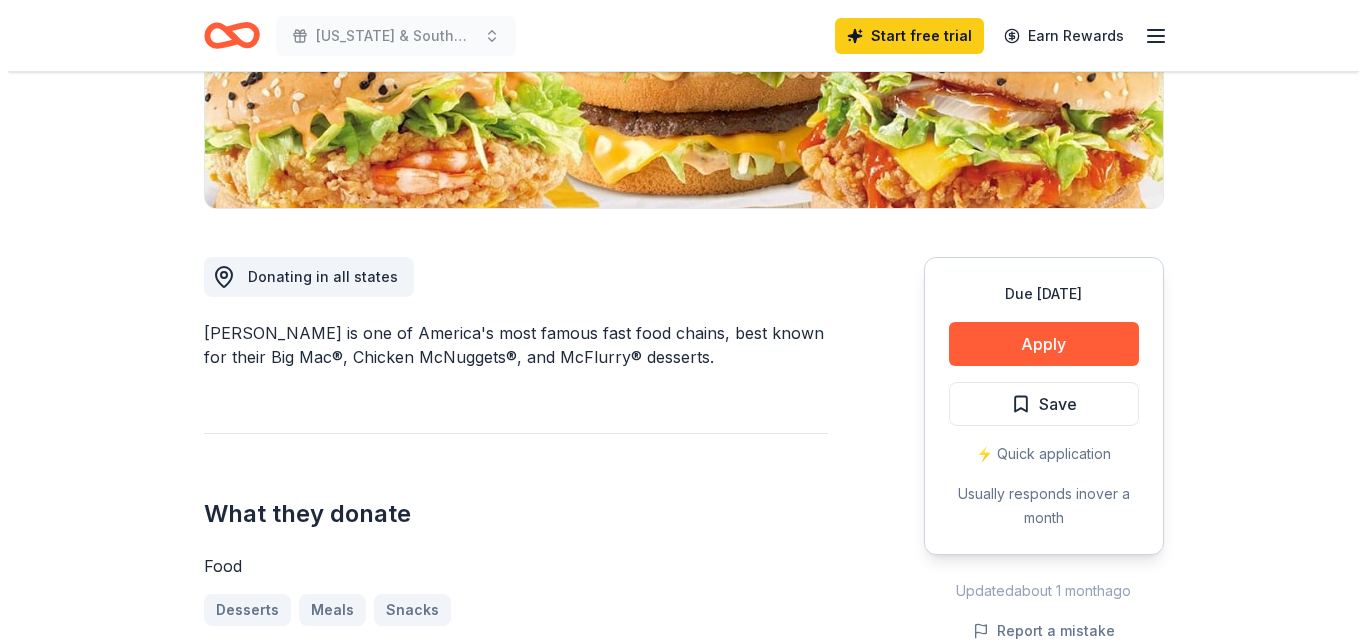 scroll, scrollTop: 400, scrollLeft: 0, axis: vertical 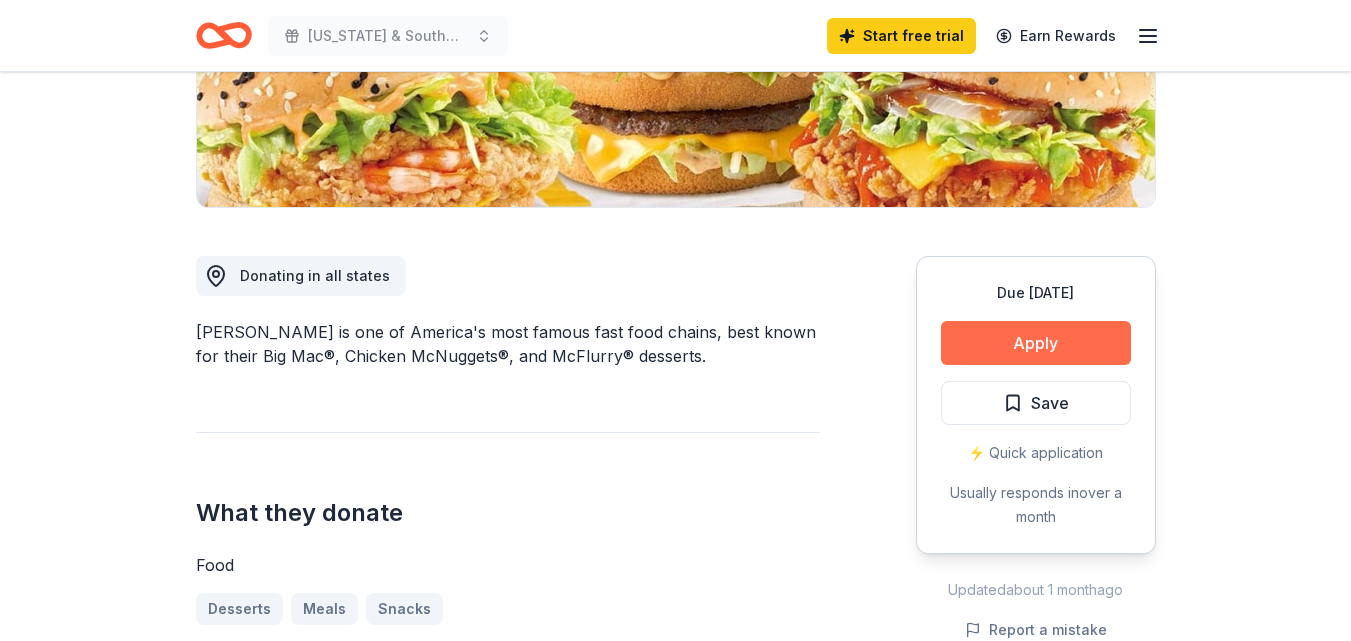 click on "Apply" at bounding box center (1036, 343) 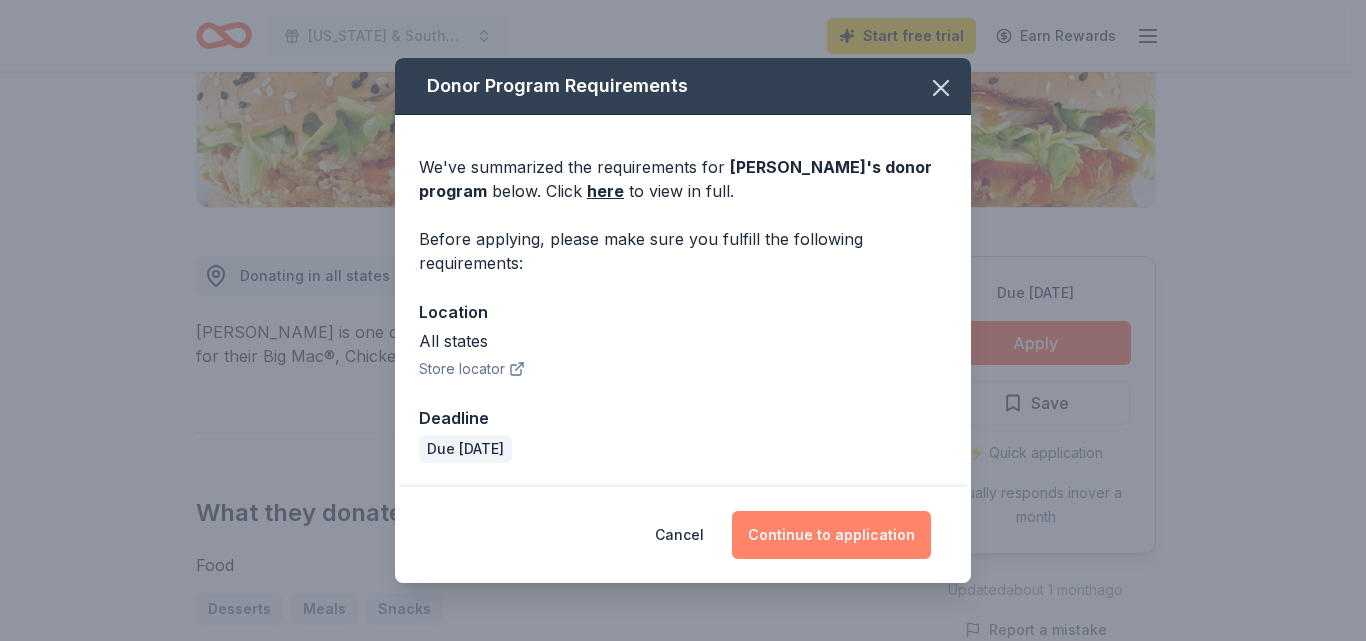 click on "Continue to application" at bounding box center [831, 535] 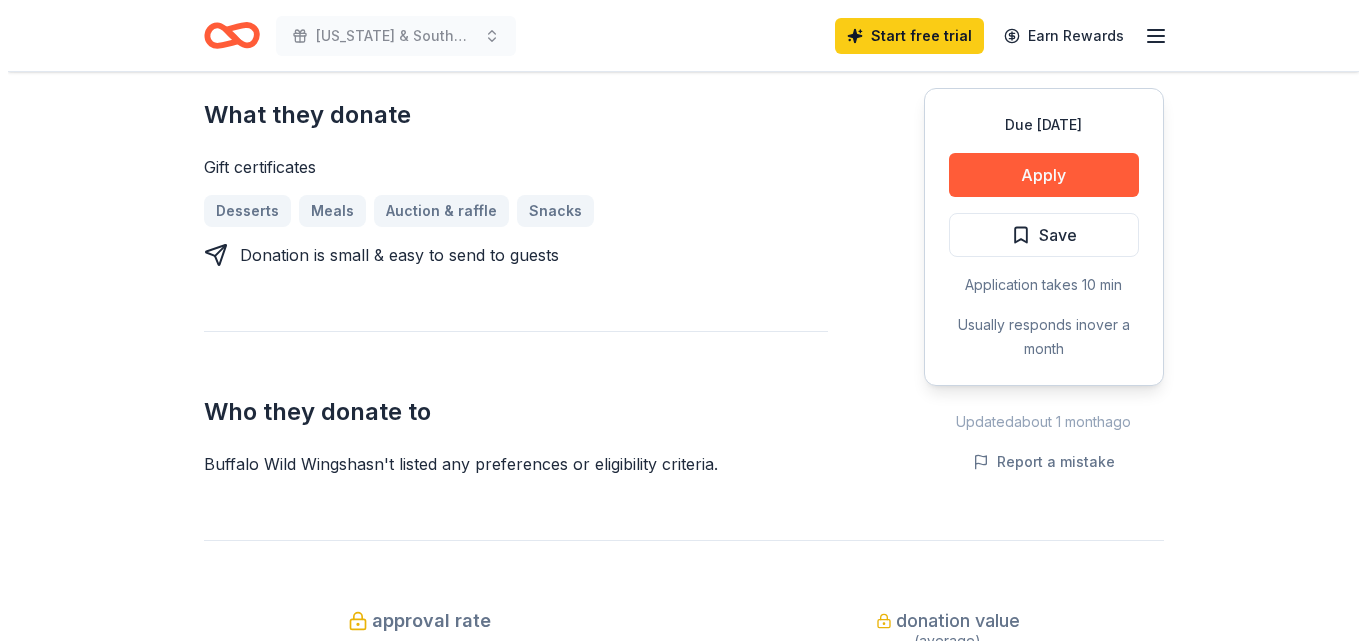 scroll, scrollTop: 800, scrollLeft: 0, axis: vertical 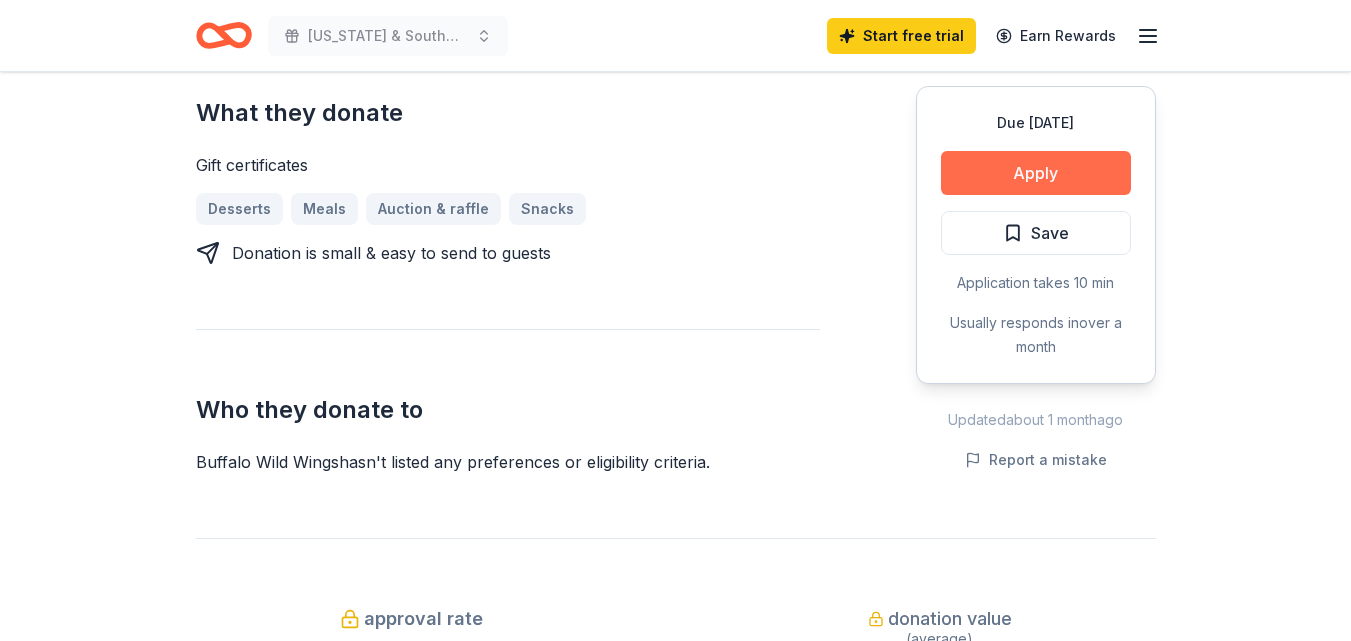 click on "Apply" at bounding box center [1036, 173] 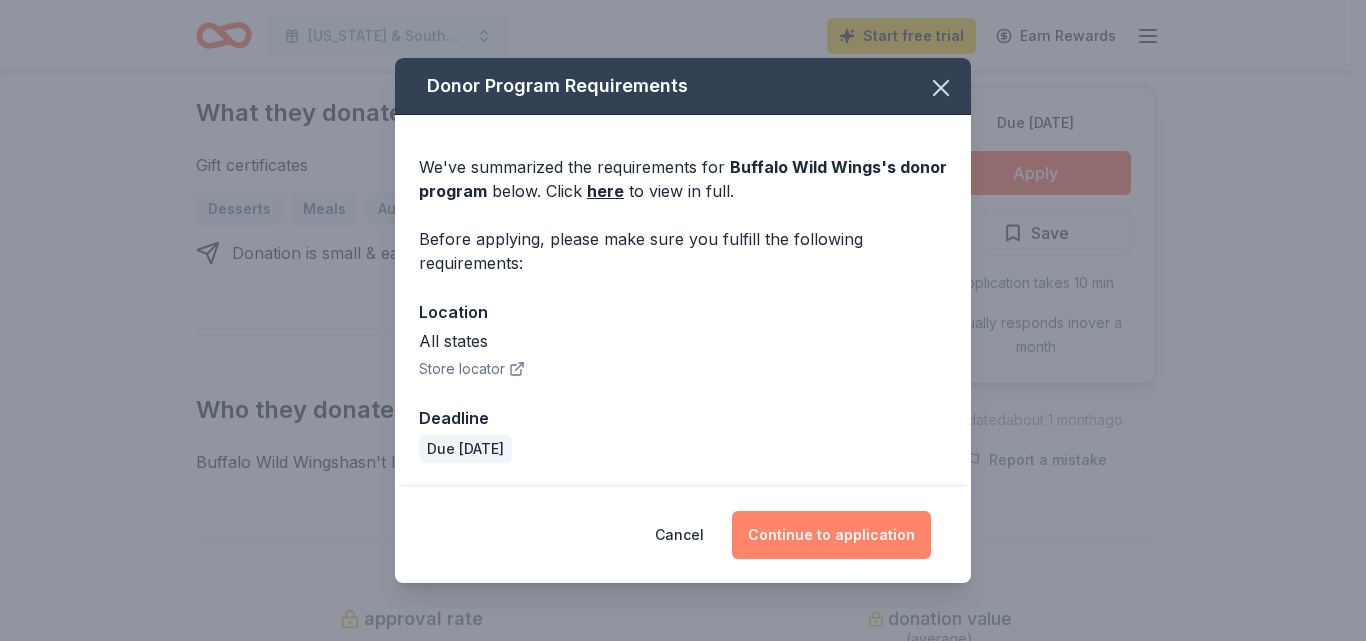 click on "Continue to application" at bounding box center [831, 535] 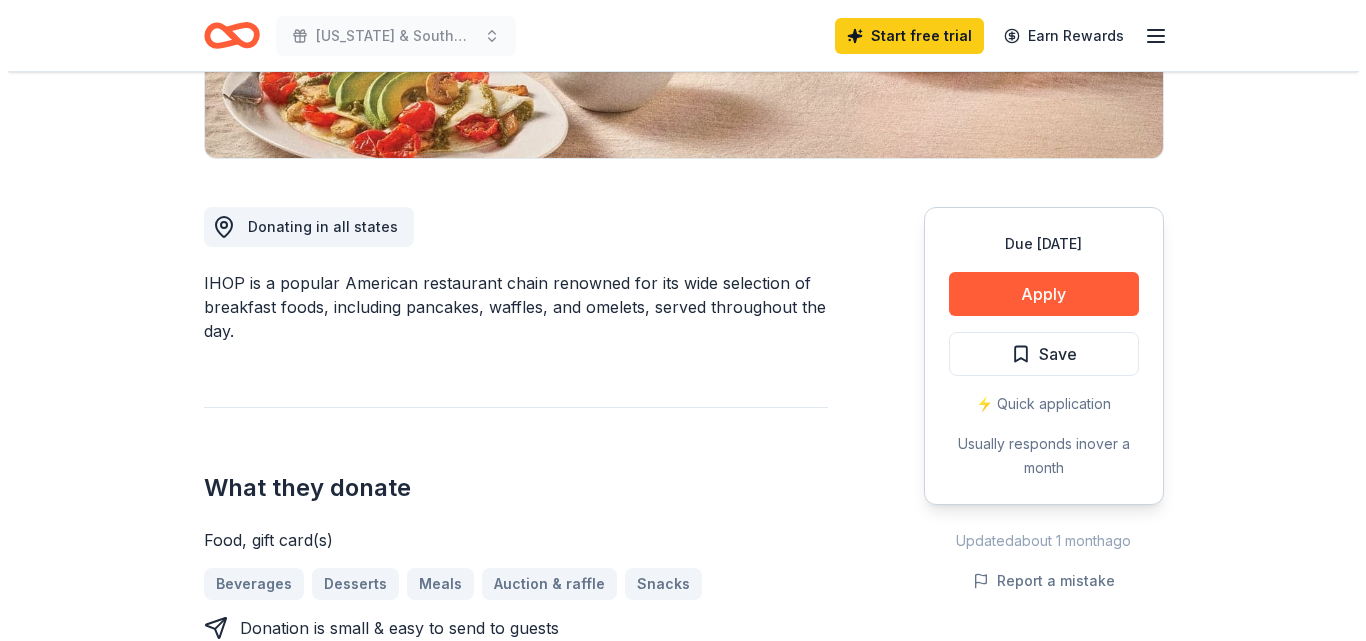 scroll, scrollTop: 400, scrollLeft: 0, axis: vertical 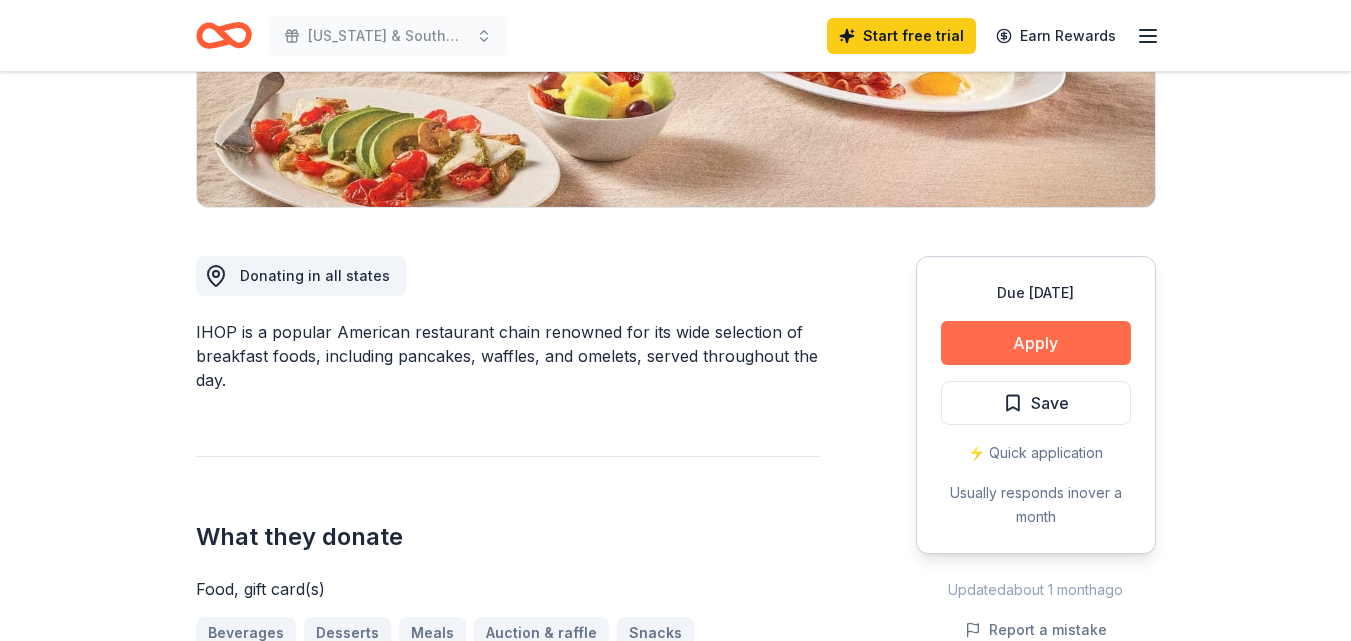 click on "Apply" at bounding box center (1036, 343) 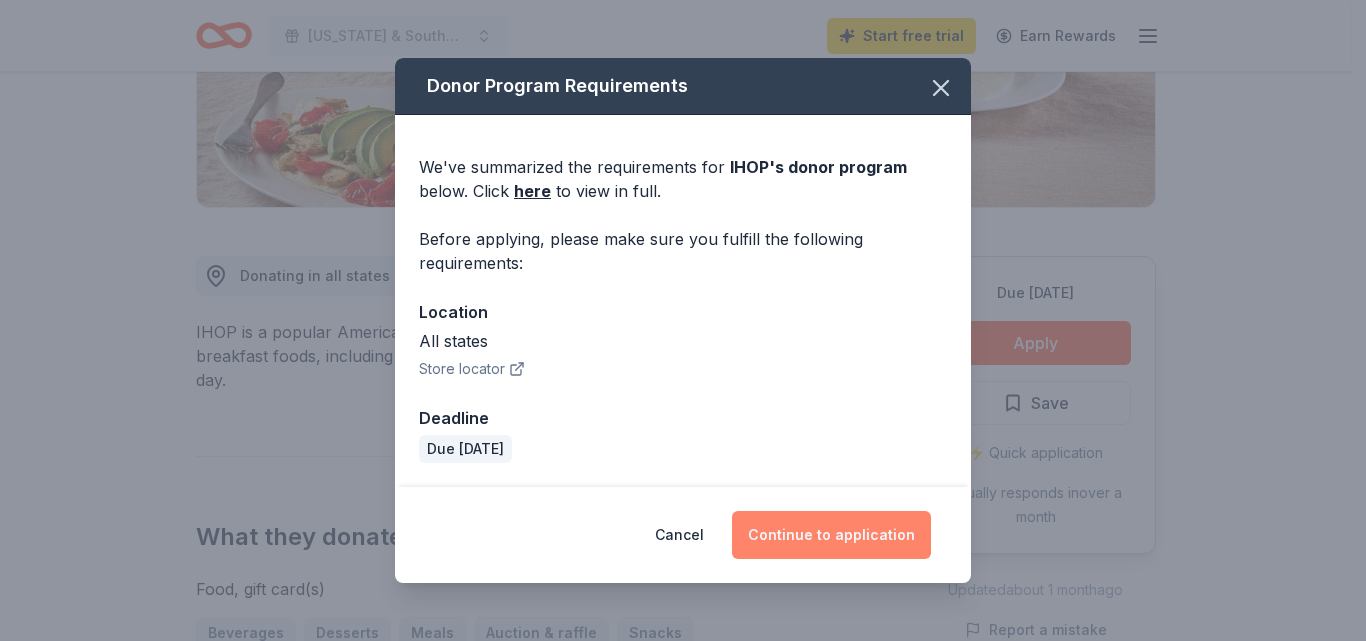click on "Continue to application" at bounding box center [831, 535] 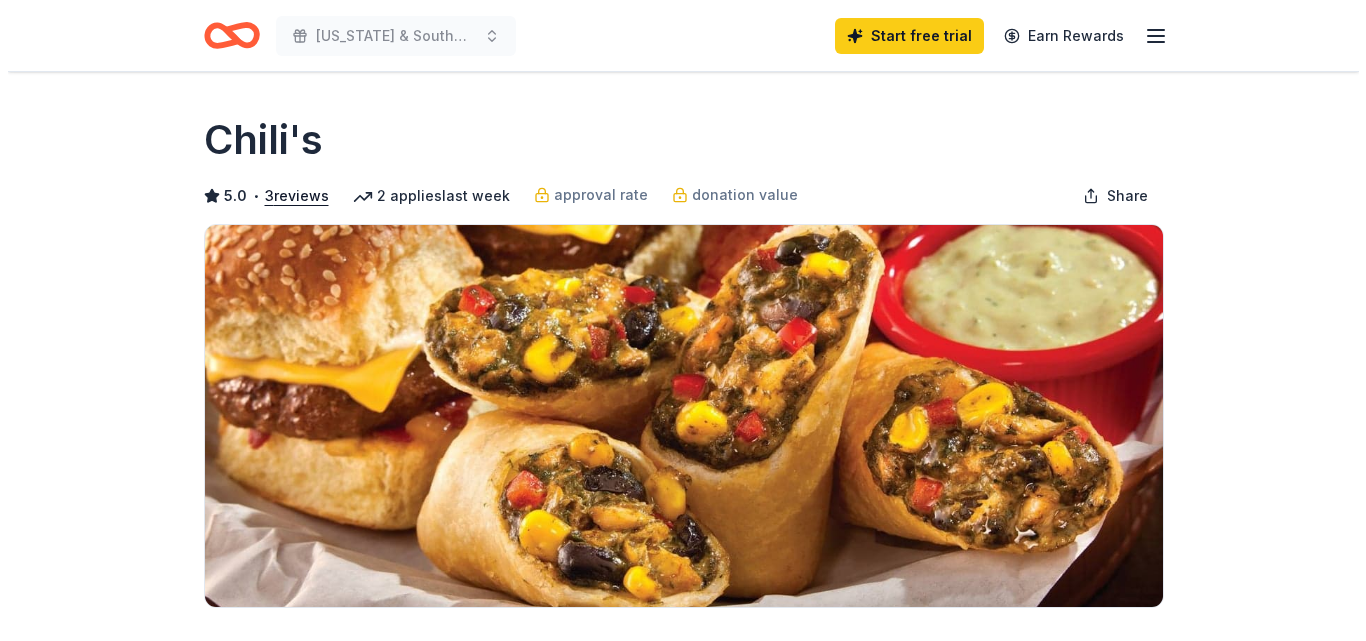 scroll, scrollTop: 900, scrollLeft: 0, axis: vertical 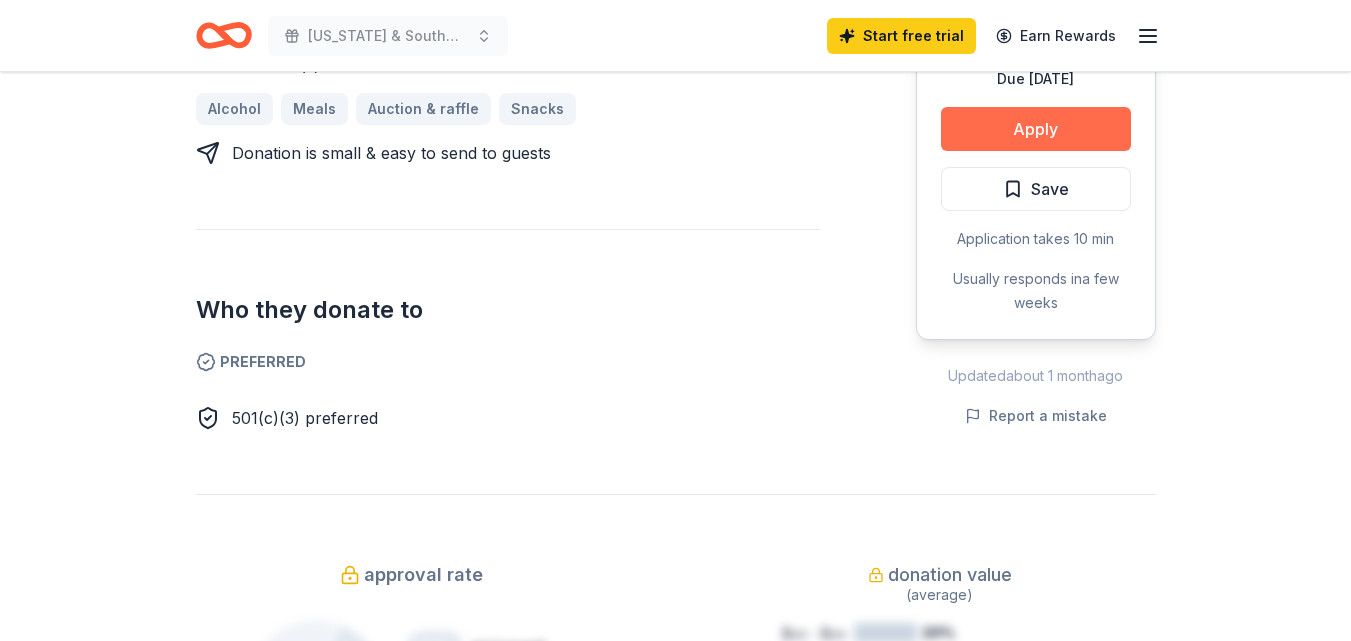 click on "Apply" at bounding box center (1036, 129) 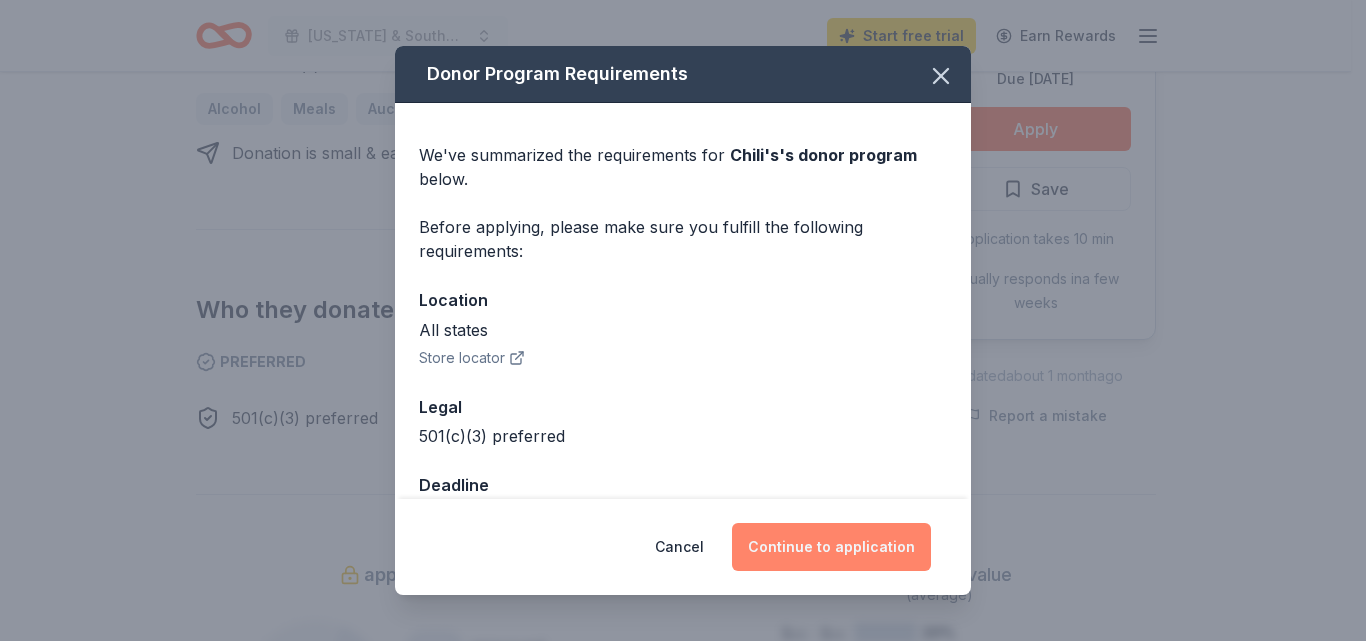 click on "Continue to application" at bounding box center (831, 547) 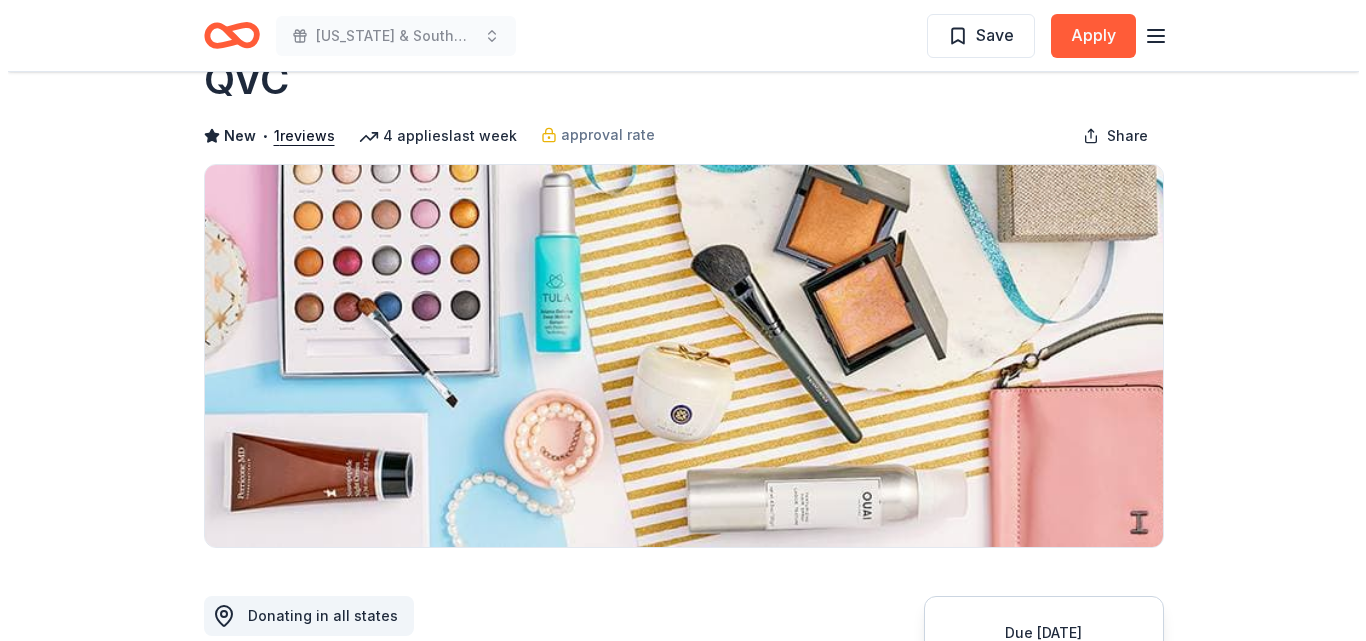 scroll, scrollTop: 0, scrollLeft: 0, axis: both 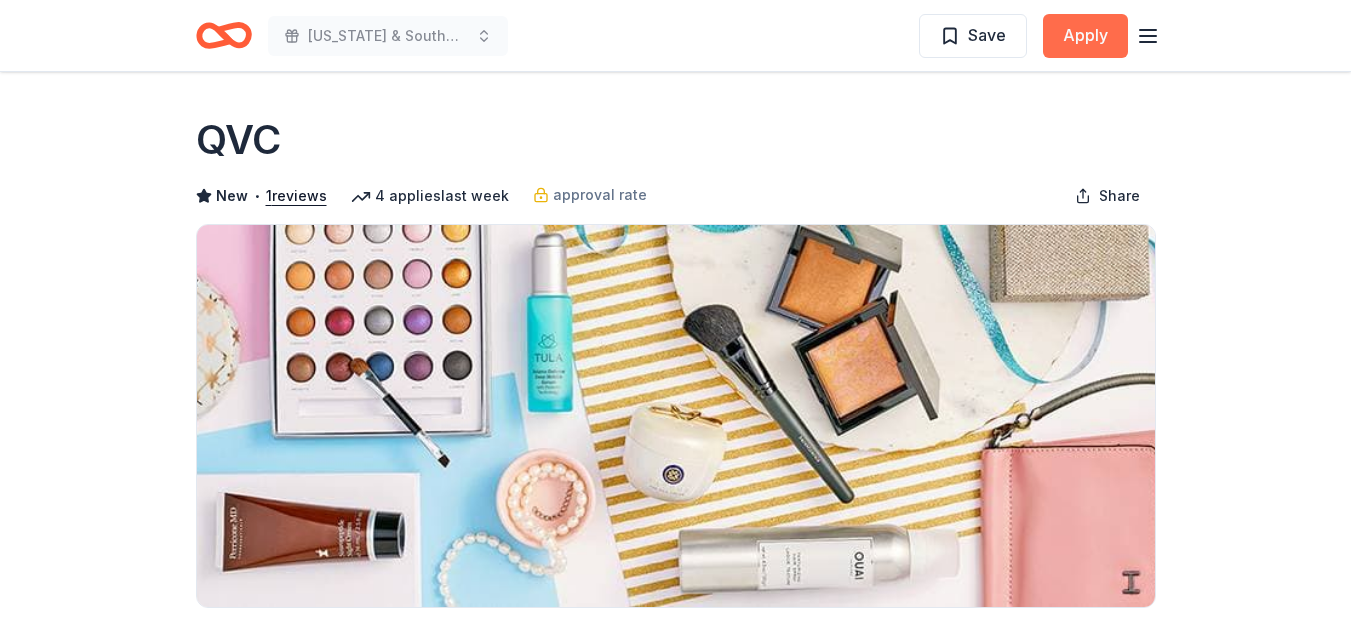 click on "Apply" at bounding box center (1085, 36) 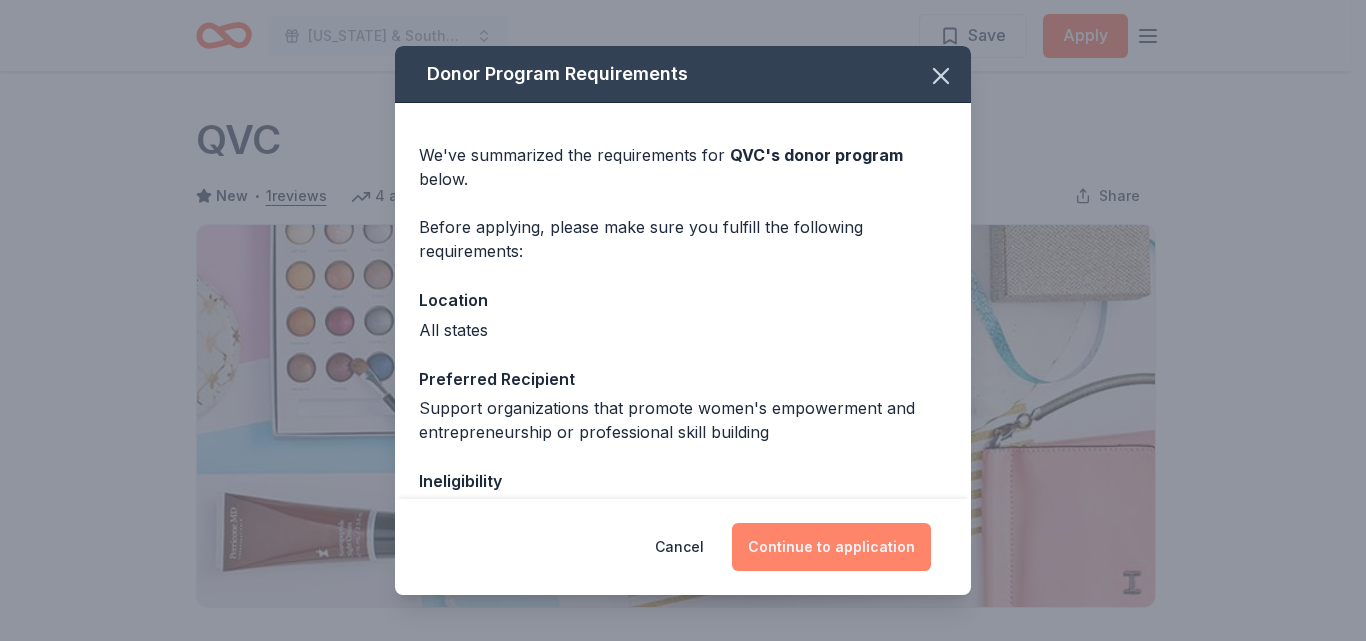 click on "Continue to application" at bounding box center (831, 547) 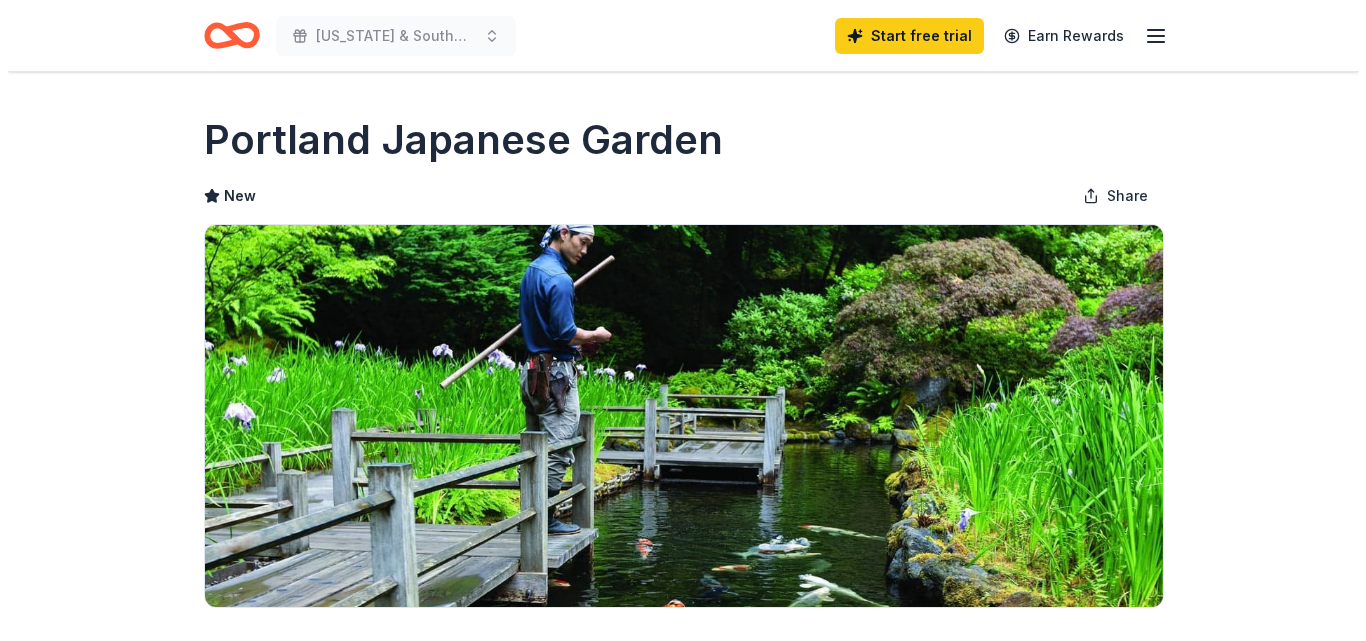 scroll, scrollTop: 0, scrollLeft: 0, axis: both 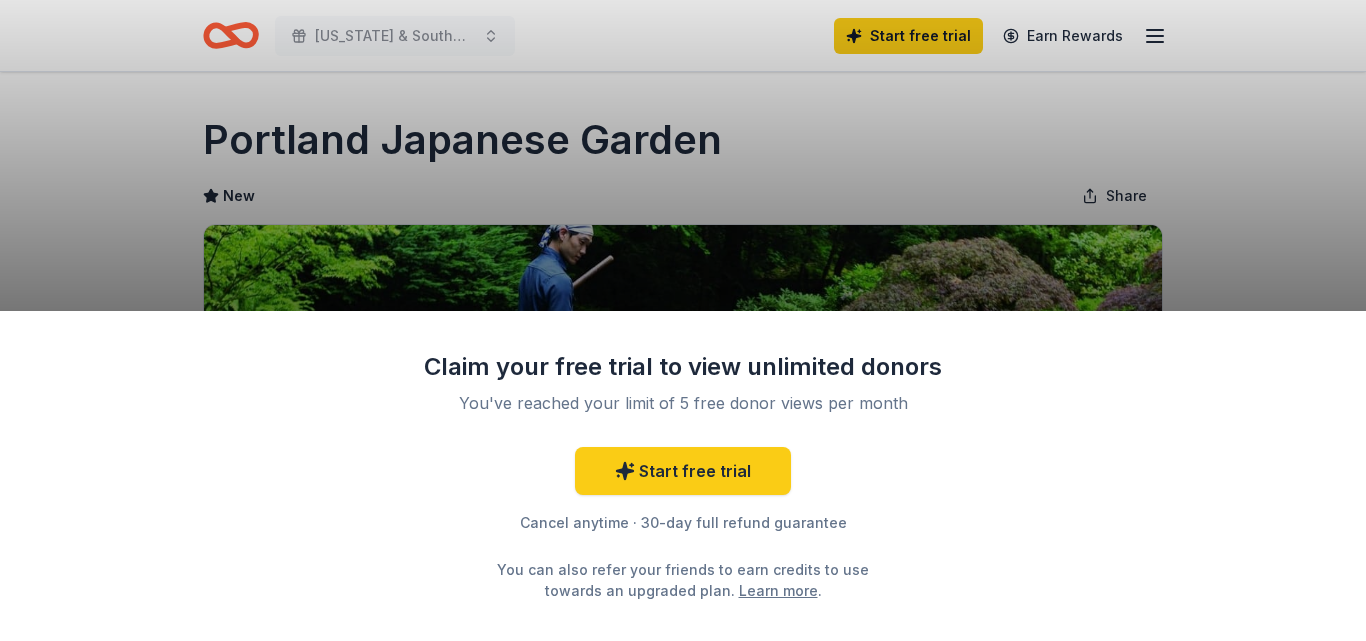 click on "Claim your free trial to view unlimited donors You've reached your limit of 5 free donor views per month Start free  trial Cancel anytime · 30-day full refund guarantee You can also refer your friends to earn credits to use towards an upgraded plan.   Learn more ." at bounding box center (683, 320) 